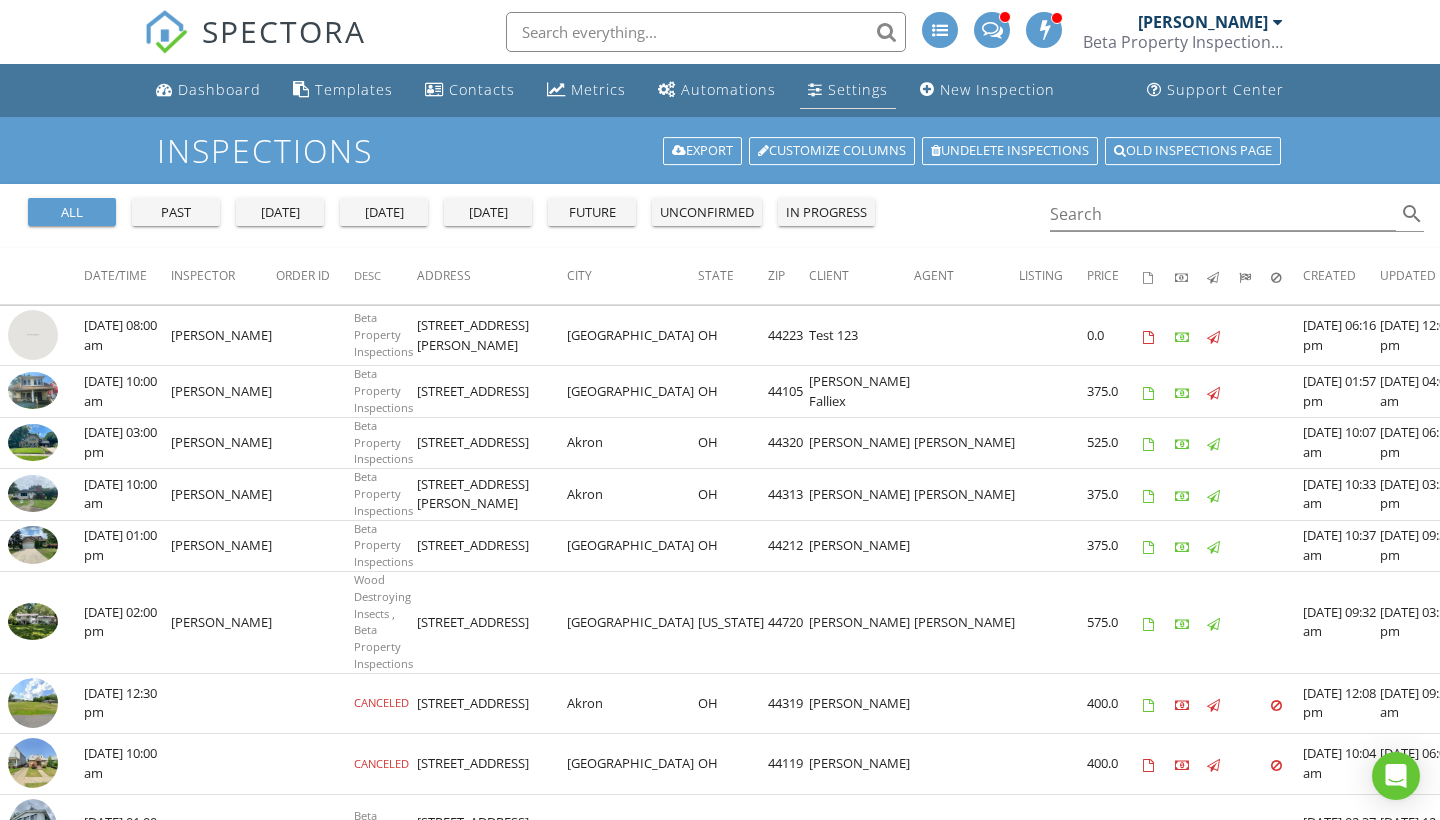 scroll, scrollTop: 0, scrollLeft: 0, axis: both 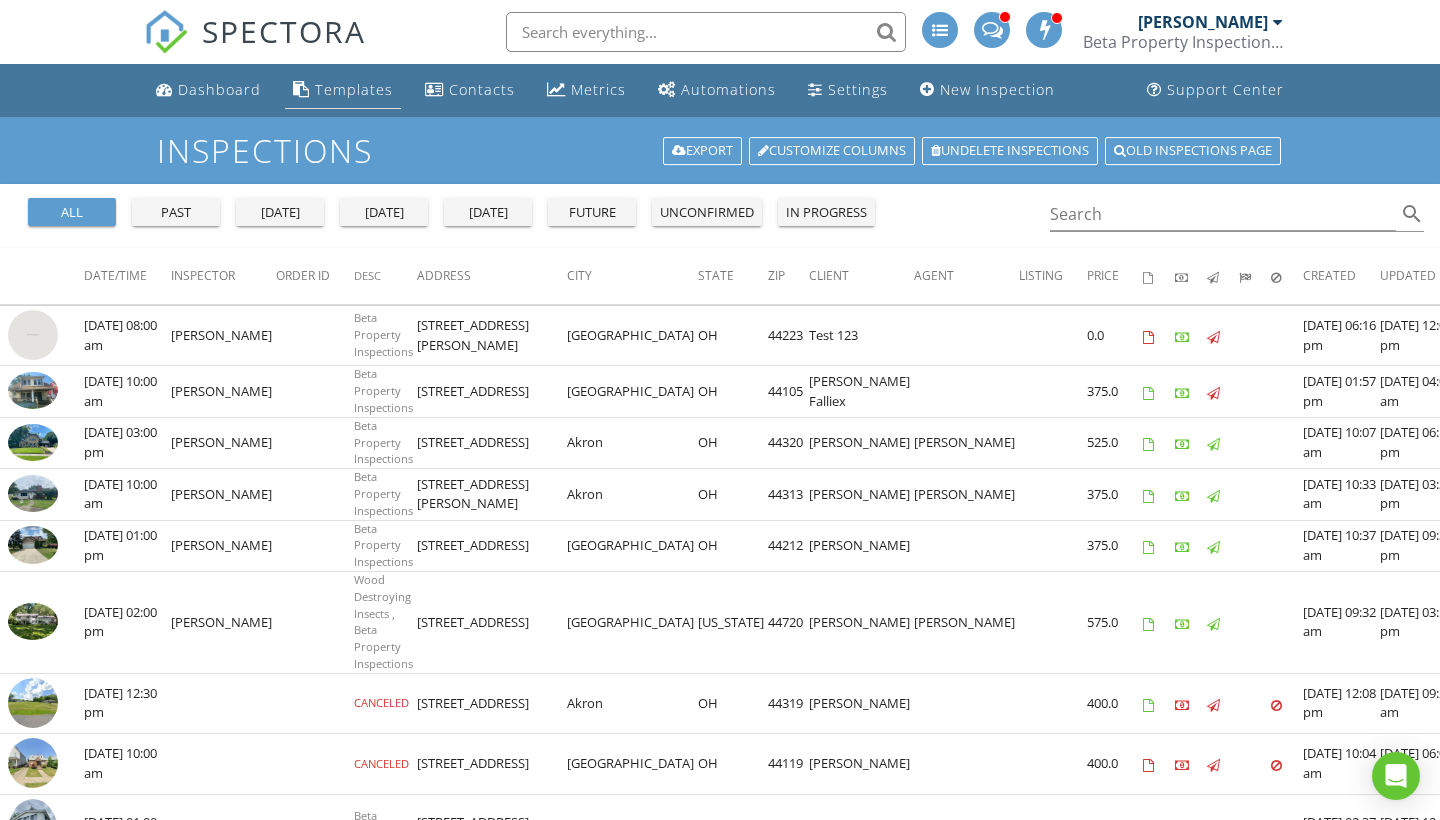click on "Templates" at bounding box center [354, 89] 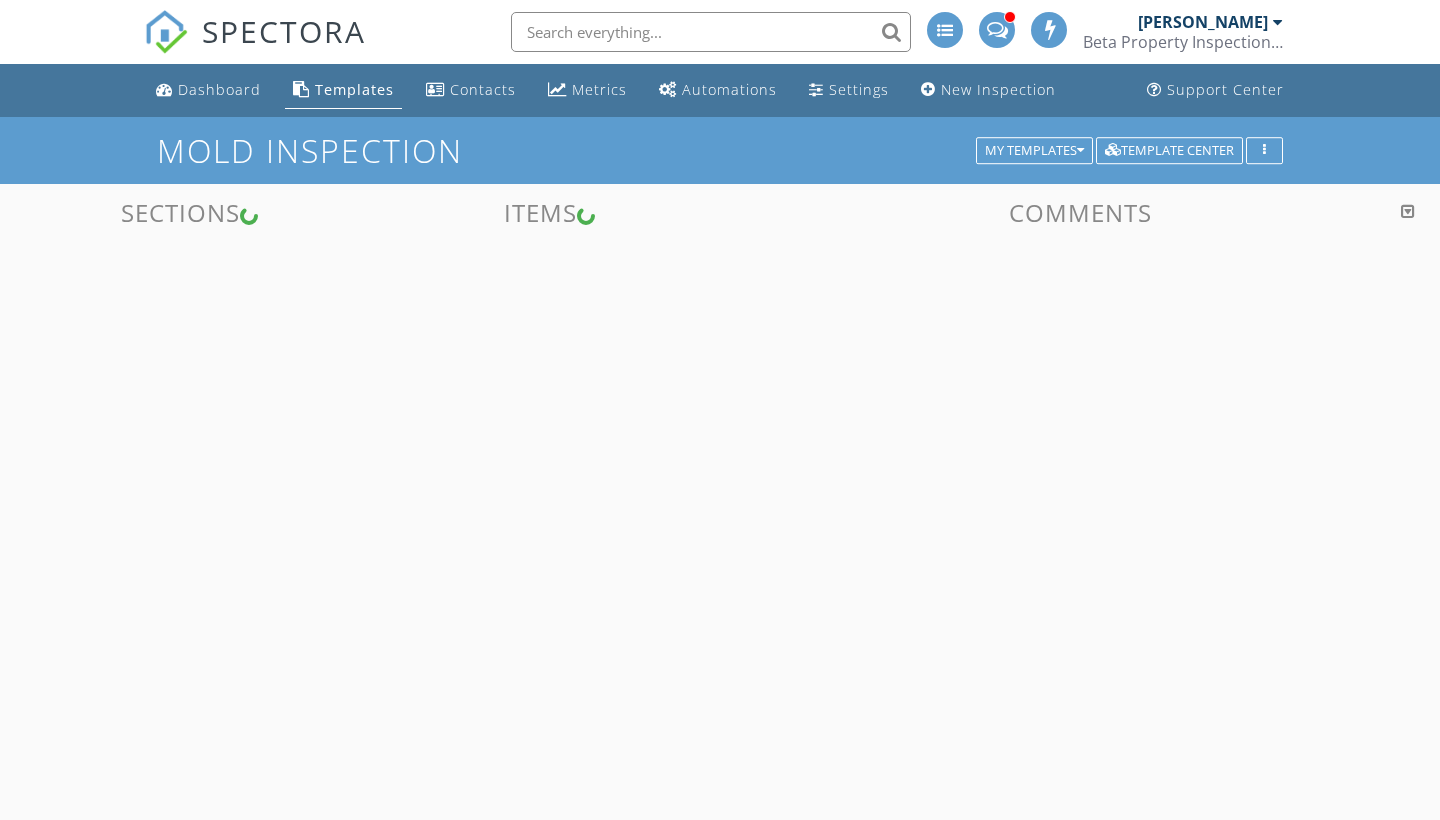 scroll, scrollTop: 0, scrollLeft: 0, axis: both 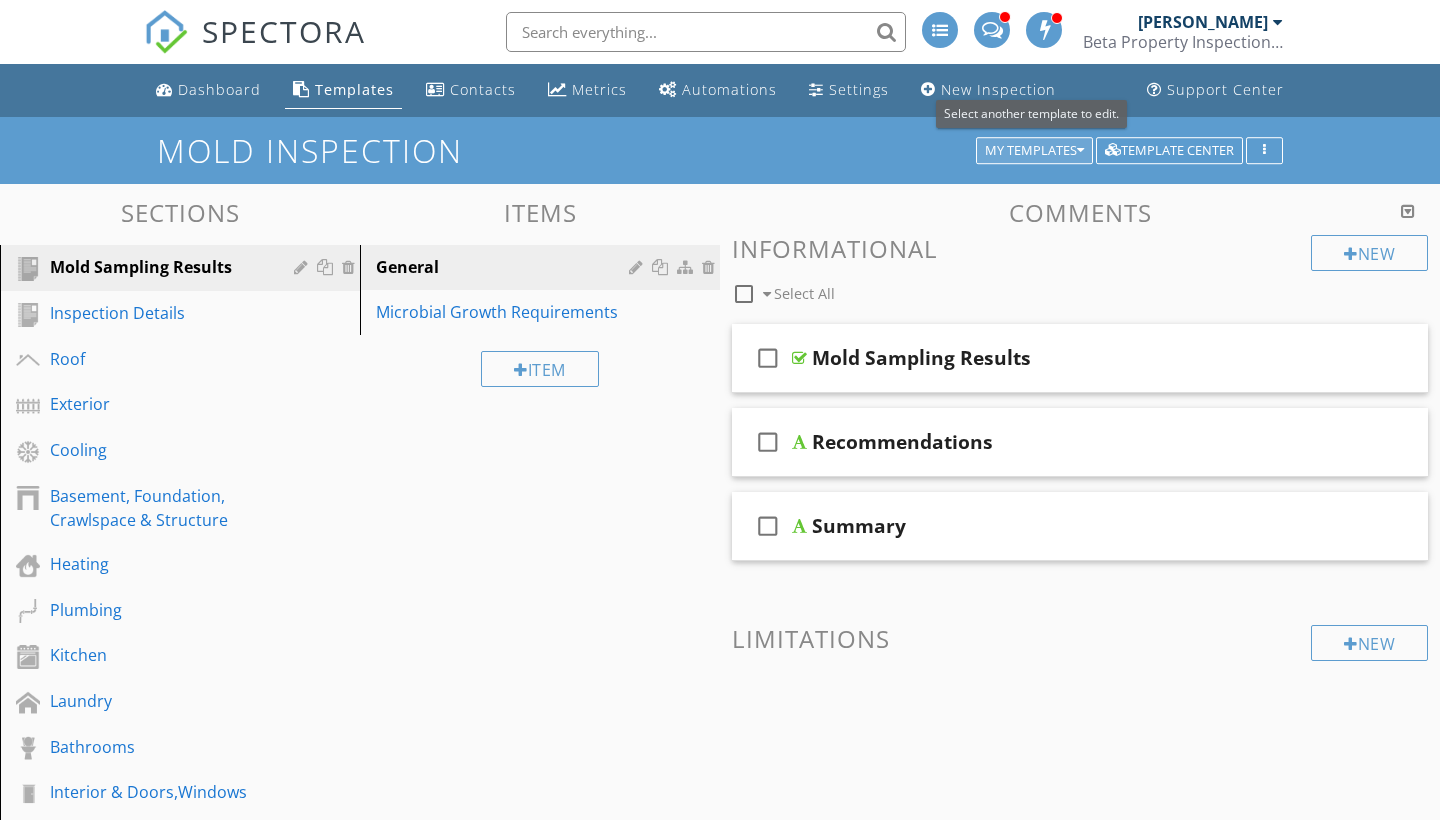 click on "My Templates" at bounding box center [1034, 151] 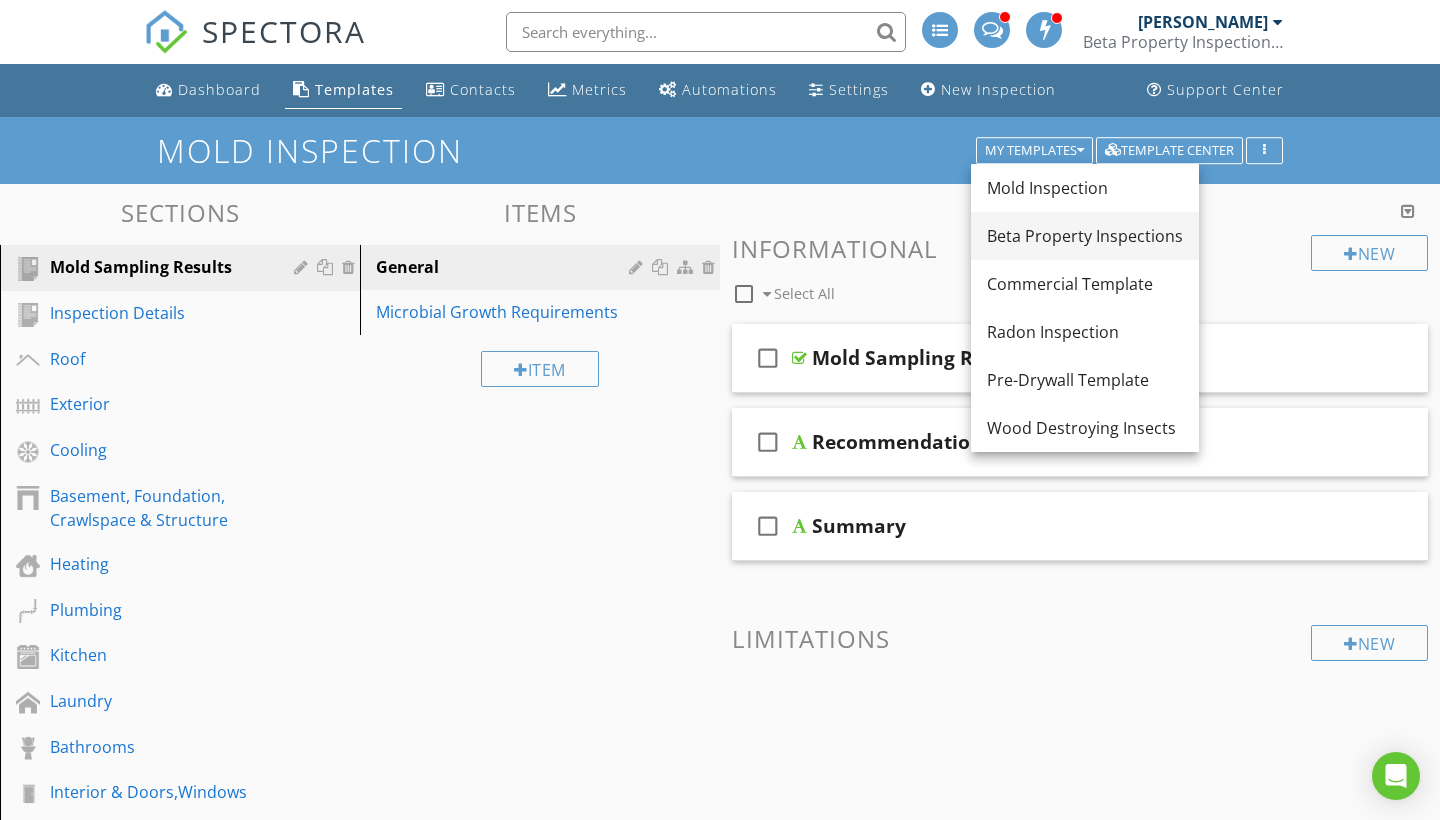 click on "Beta Property Inspections" at bounding box center [1085, 236] 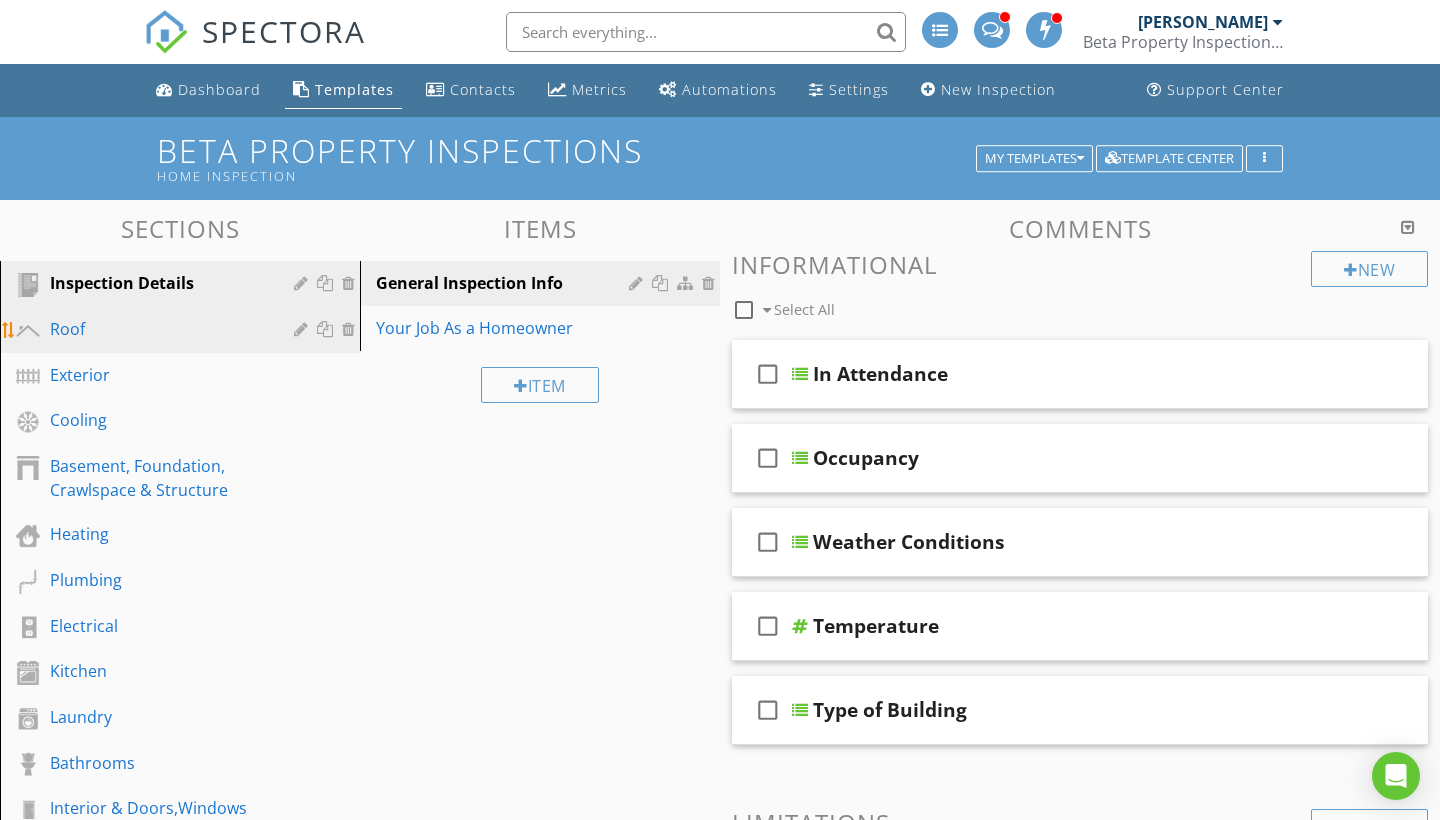 click on "Roof" at bounding box center (157, 329) 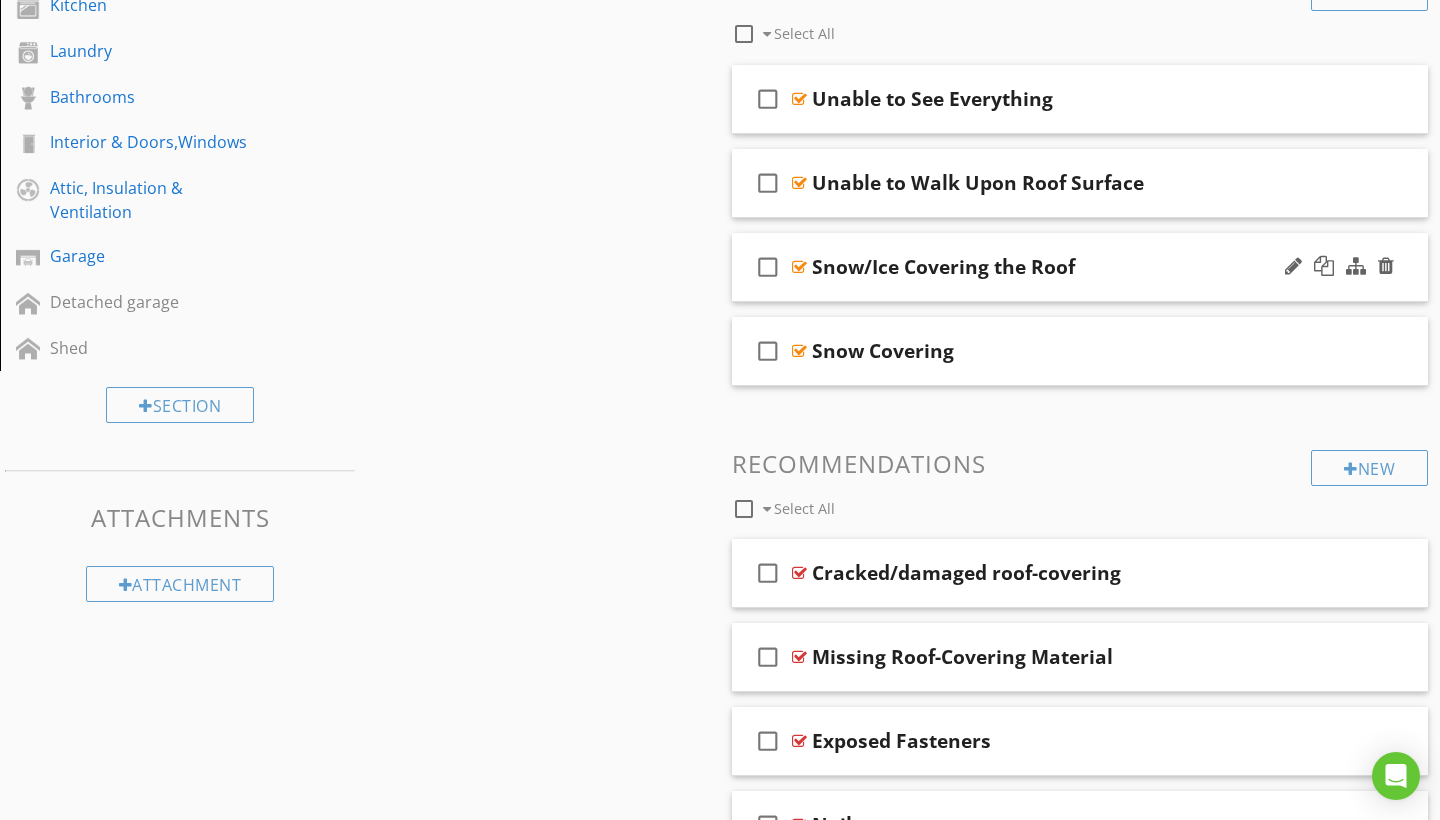 scroll, scrollTop: 663, scrollLeft: 0, axis: vertical 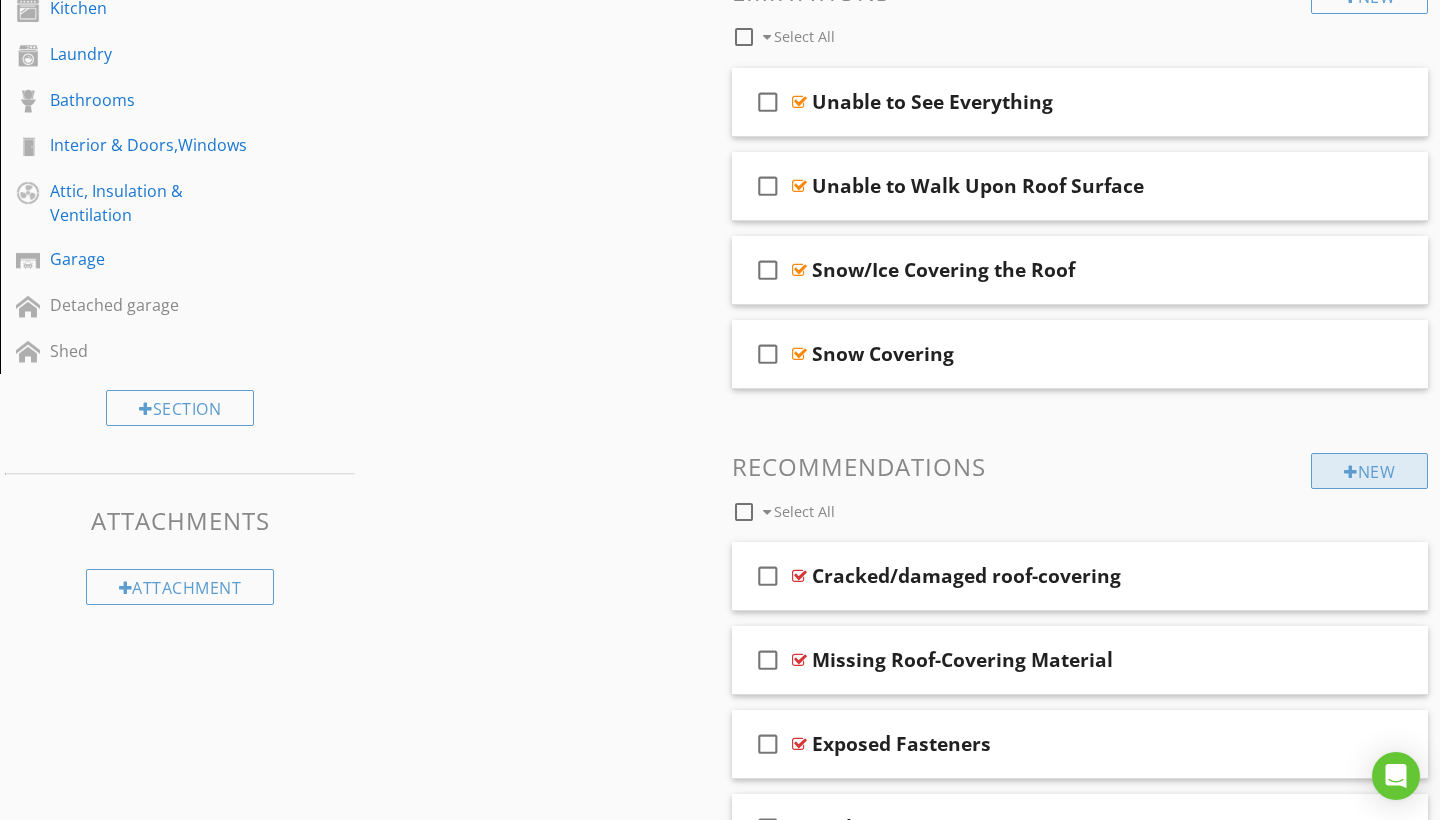 click at bounding box center [1351, 472] 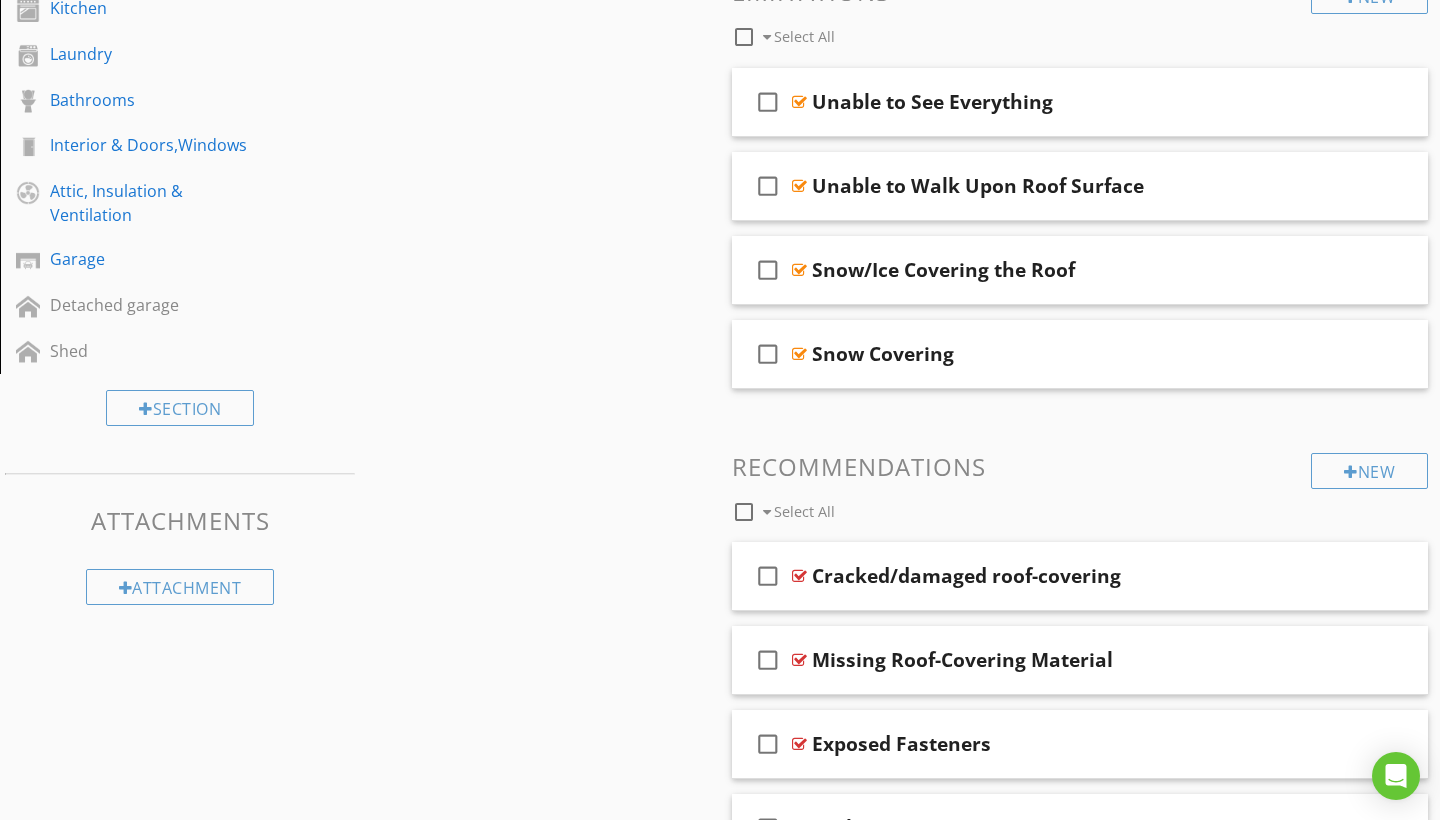 click on "Add a new comment
keyboard_arrow_down
This new comment will be saved to your template and available as an
add-on to any new report.
Answer Format Checkbox (i.e. Yes/No, Present/Not Present) arrow_drop_down
Generate Using AI
The name field is required.               Recommendation arrow_drop_down   Default Location edit       Default Text
Save" at bounding box center [720, 410] 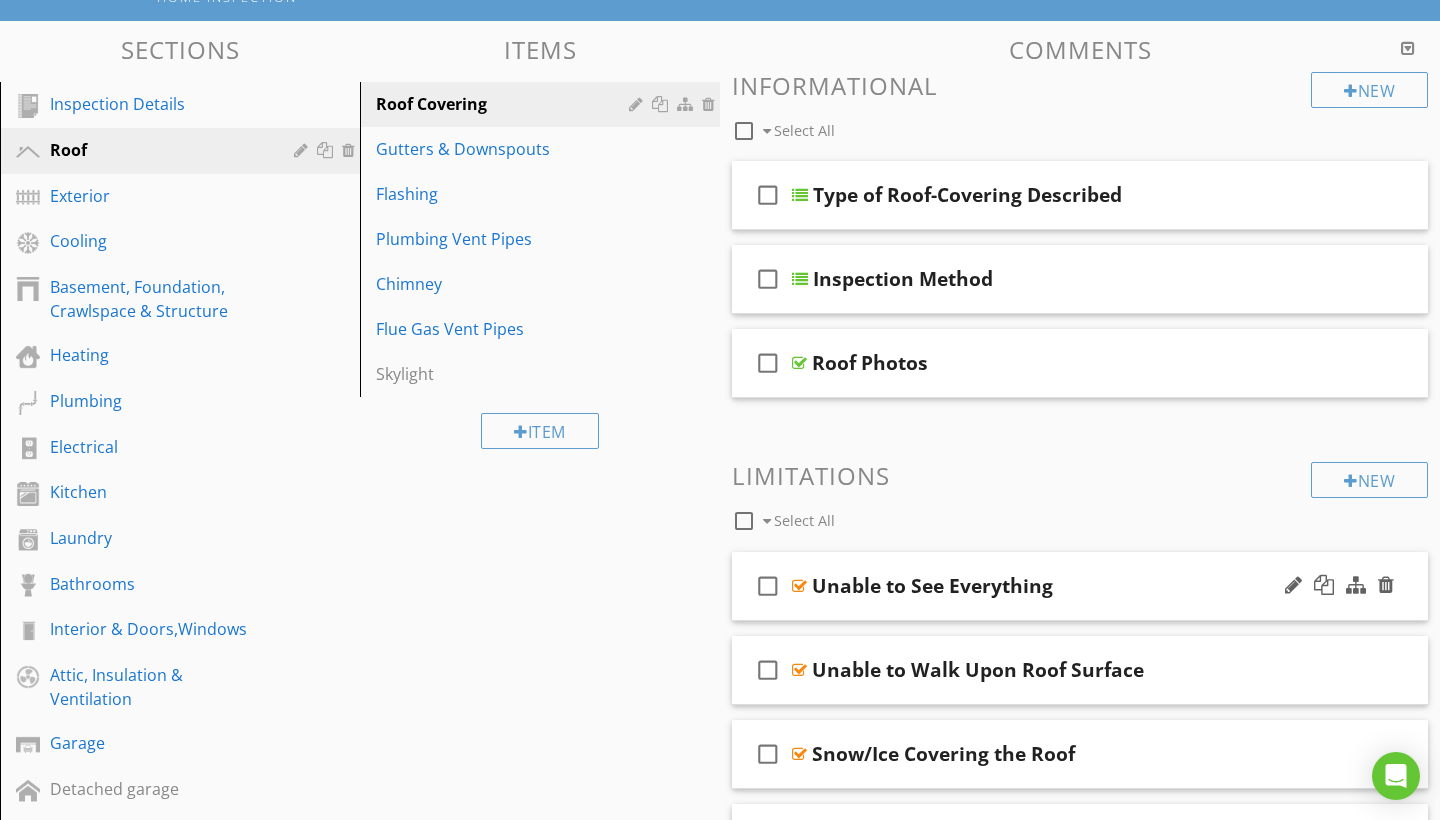 scroll, scrollTop: 179, scrollLeft: 0, axis: vertical 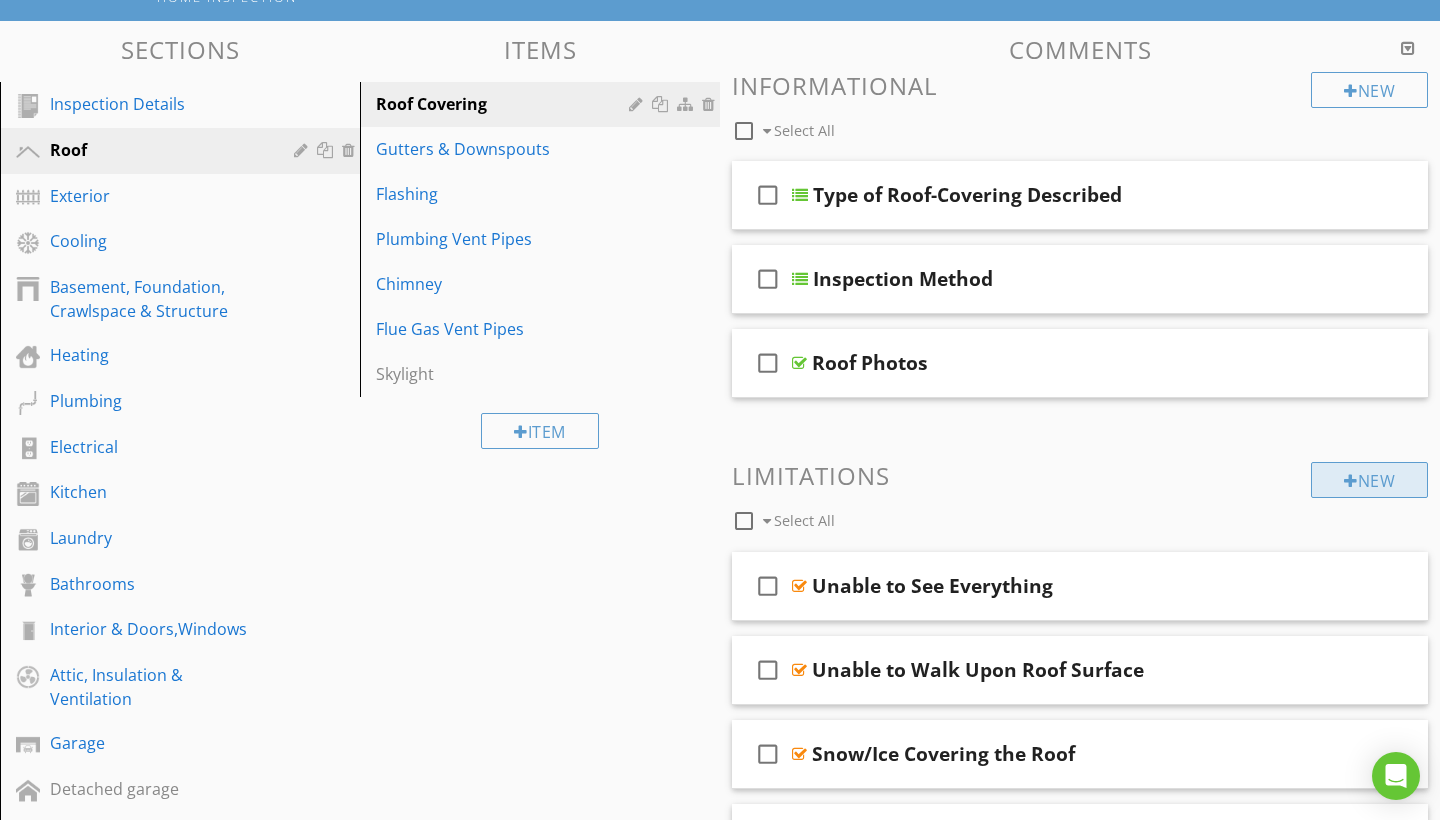 click on "New" at bounding box center (1369, 480) 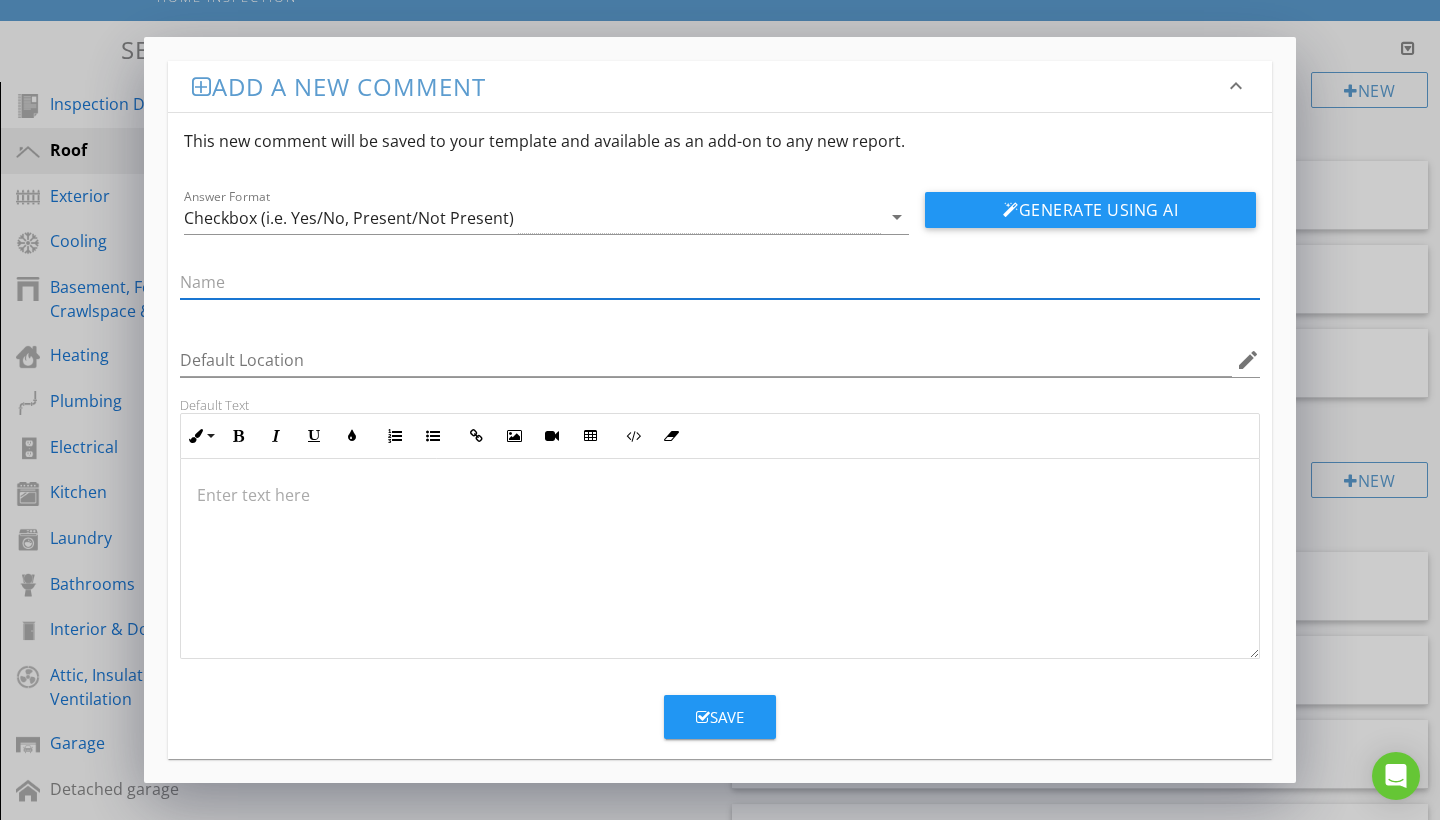 click on "Add a new comment
keyboard_arrow_down
This new comment will be saved to your template and available as an
add-on to any new report.
Answer Format Checkbox (i.e. Yes/No, Present/Not Present) arrow_drop_down
Generate Using AI
Default Location edit       Default Text   Inline Style XLarge Large Normal Small Light Small/Light Bold Italic Underline Colors Ordered List Unordered List Insert Link Insert Image Insert Video Insert Table Code View Clear Formatting Enter text here
Save" at bounding box center [720, 410] 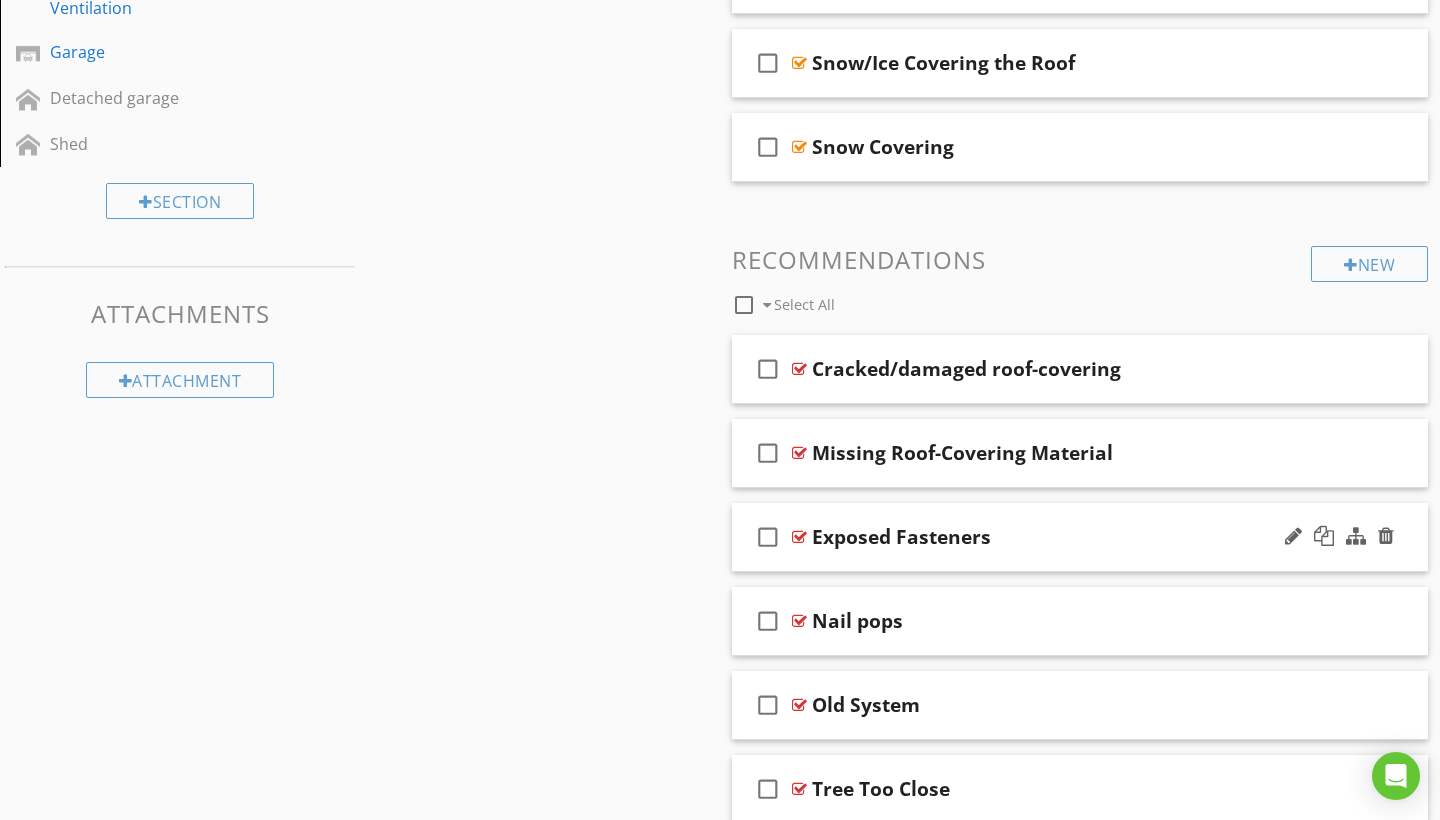 scroll, scrollTop: 859, scrollLeft: 0, axis: vertical 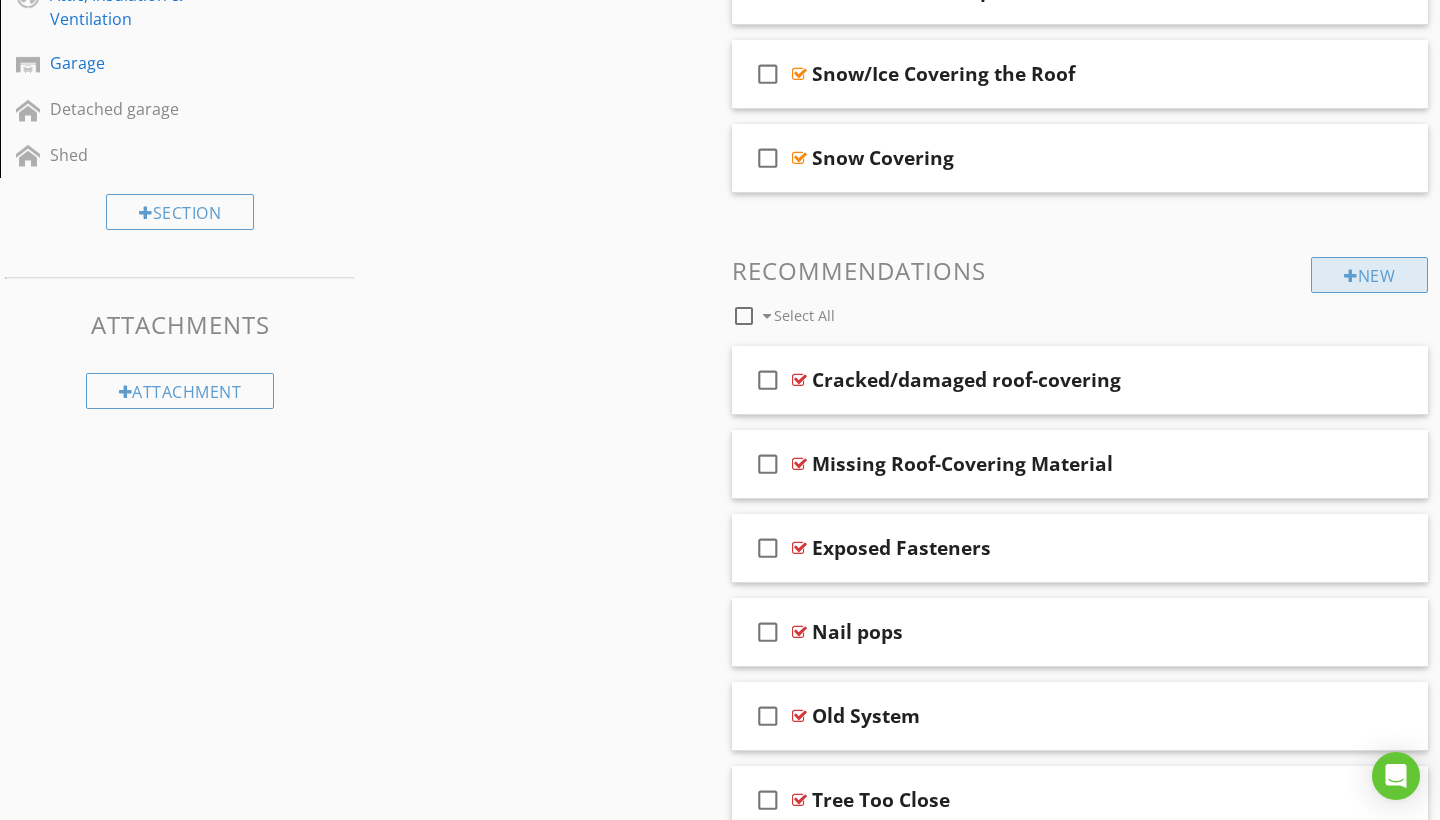click on "New" at bounding box center (1369, 275) 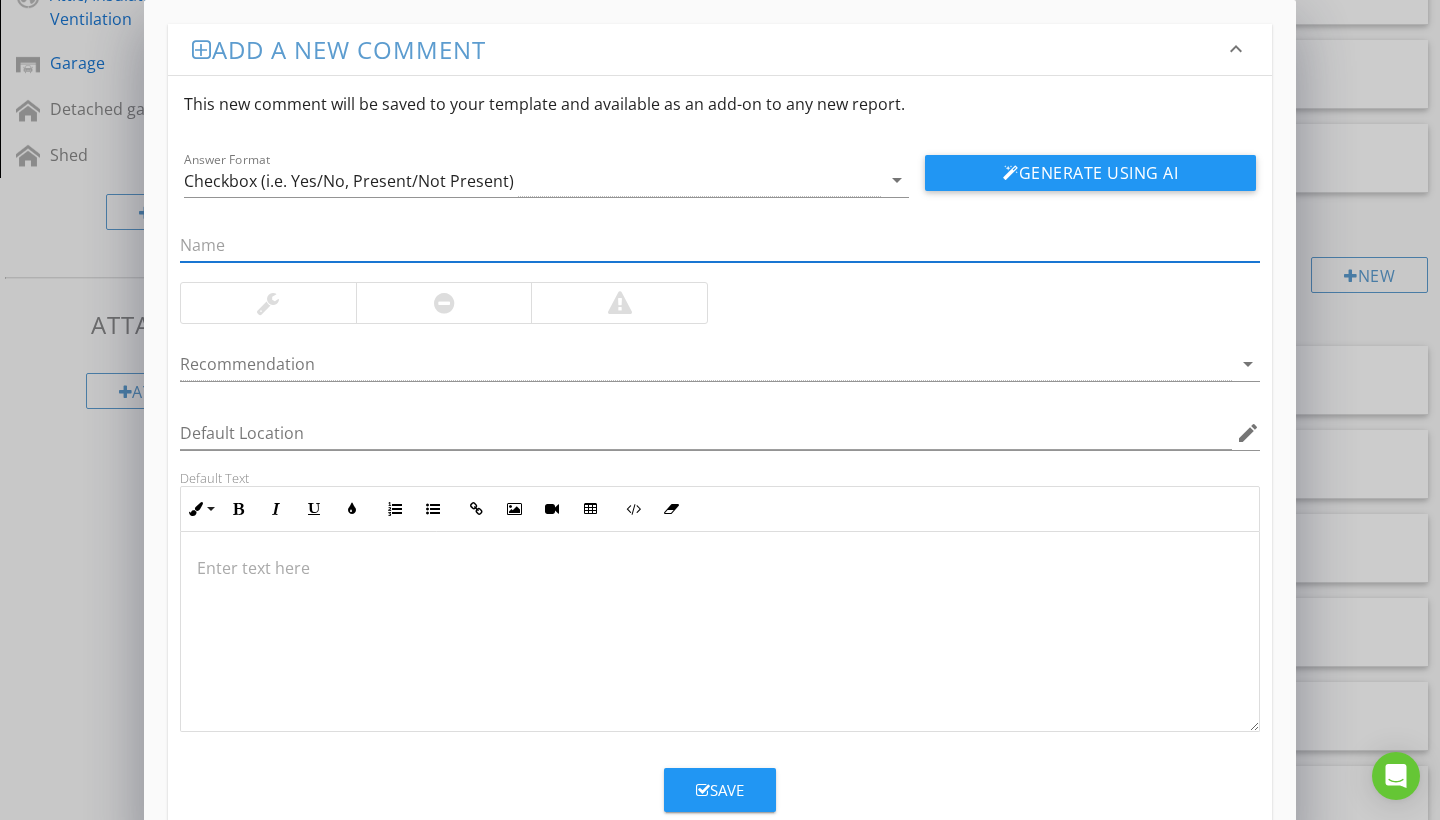click at bounding box center (720, 245) 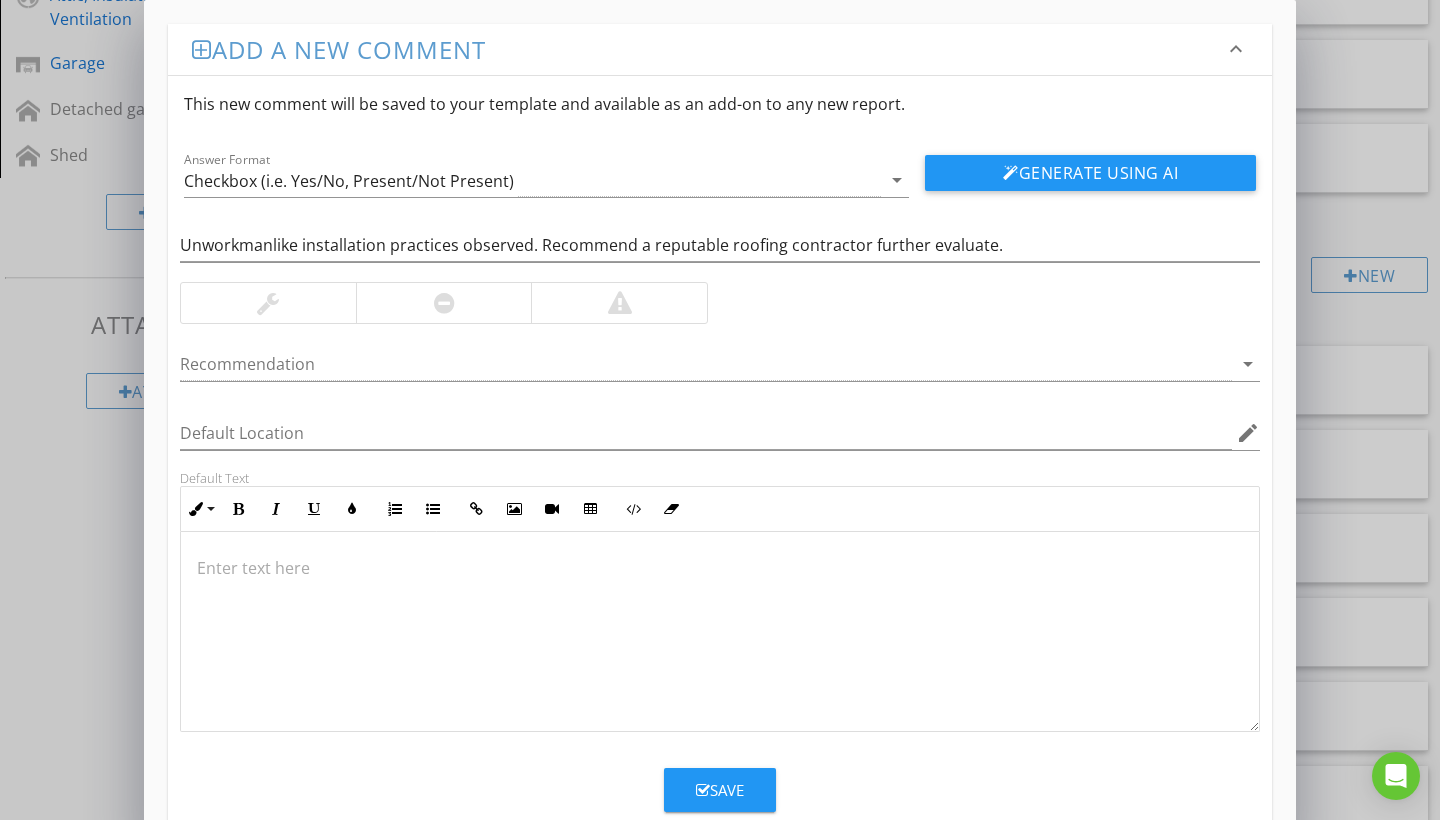 click at bounding box center [720, 632] 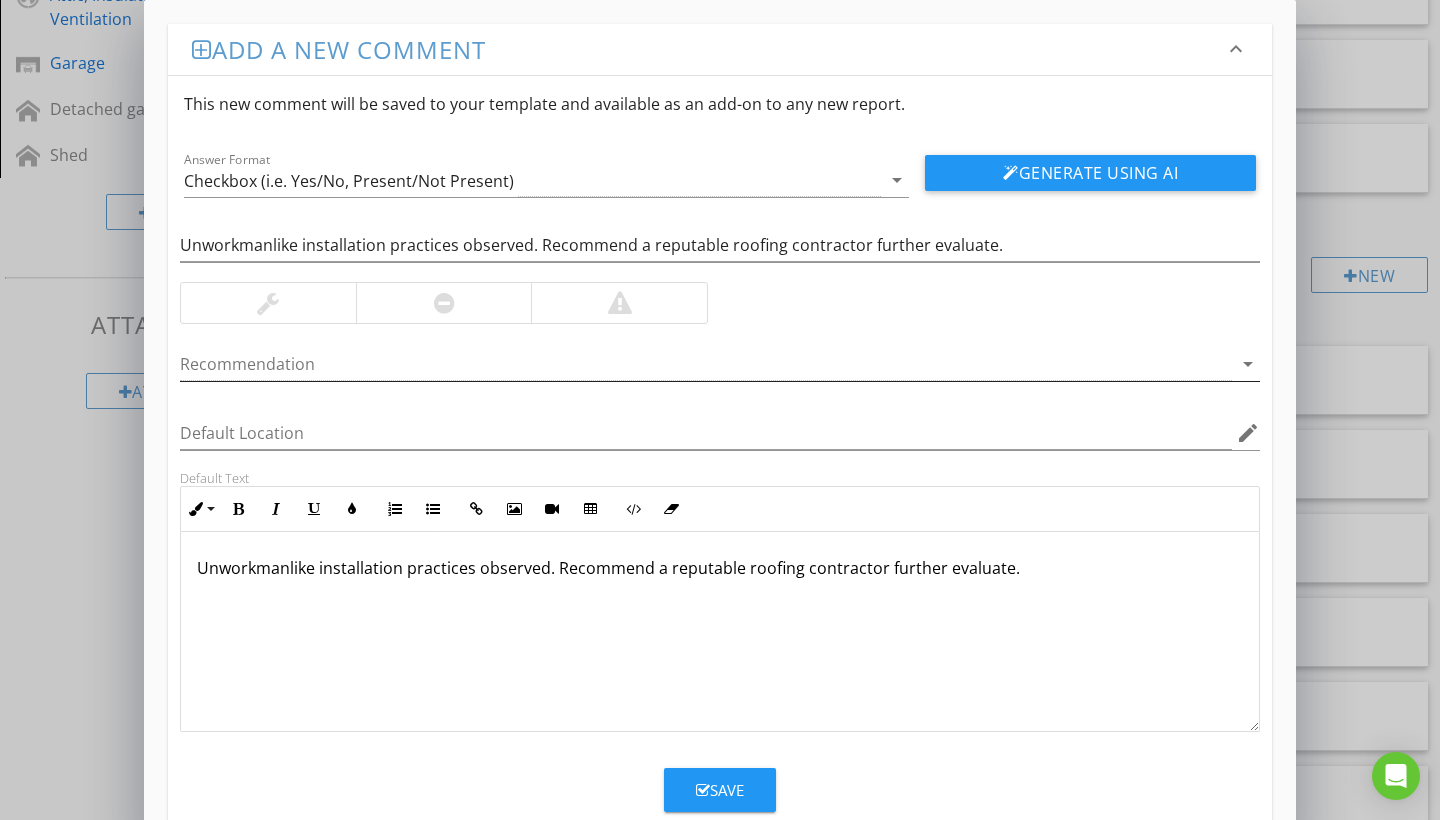click on "arrow_drop_down" at bounding box center [1248, 364] 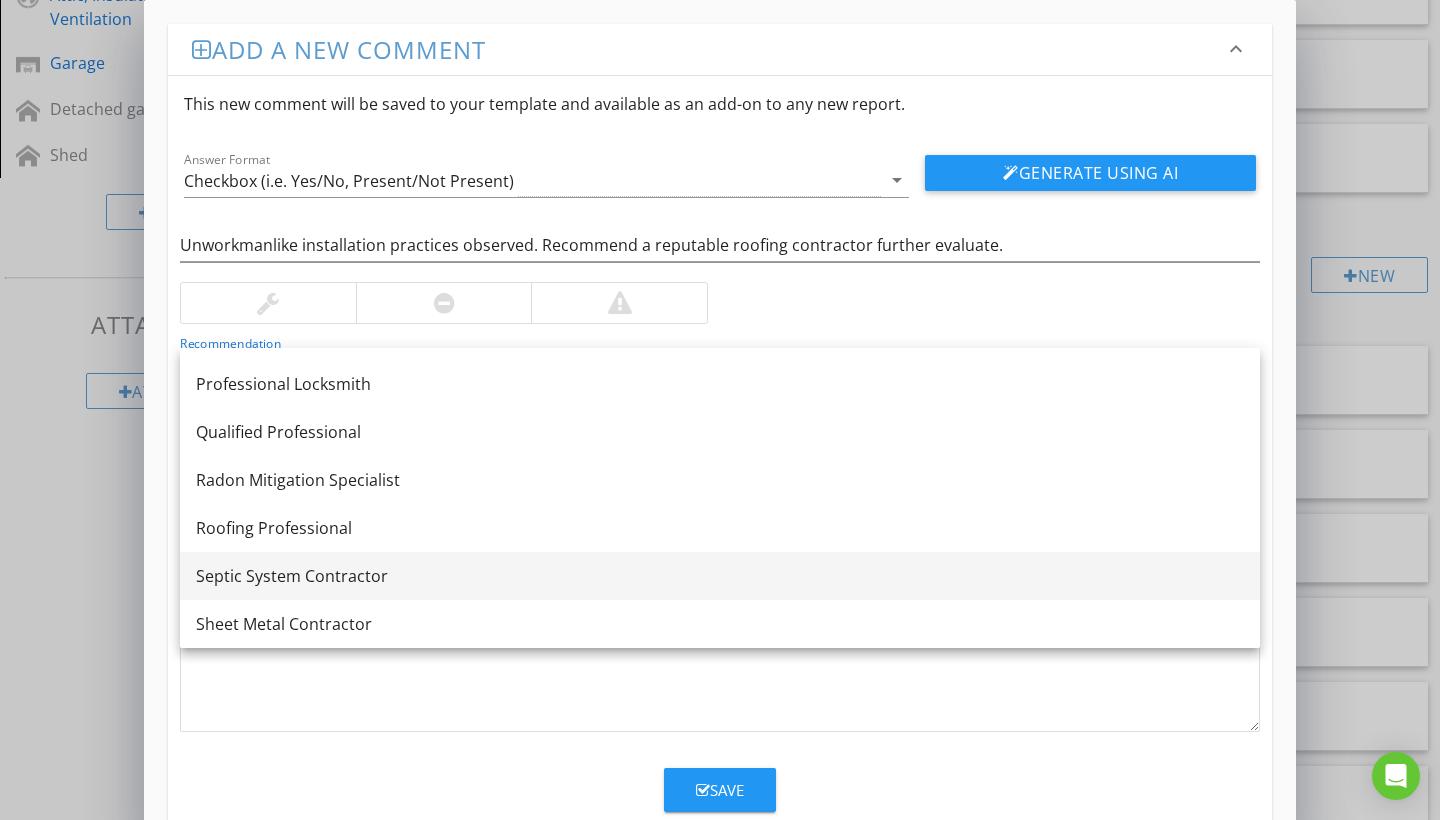 scroll, scrollTop: 2243, scrollLeft: 0, axis: vertical 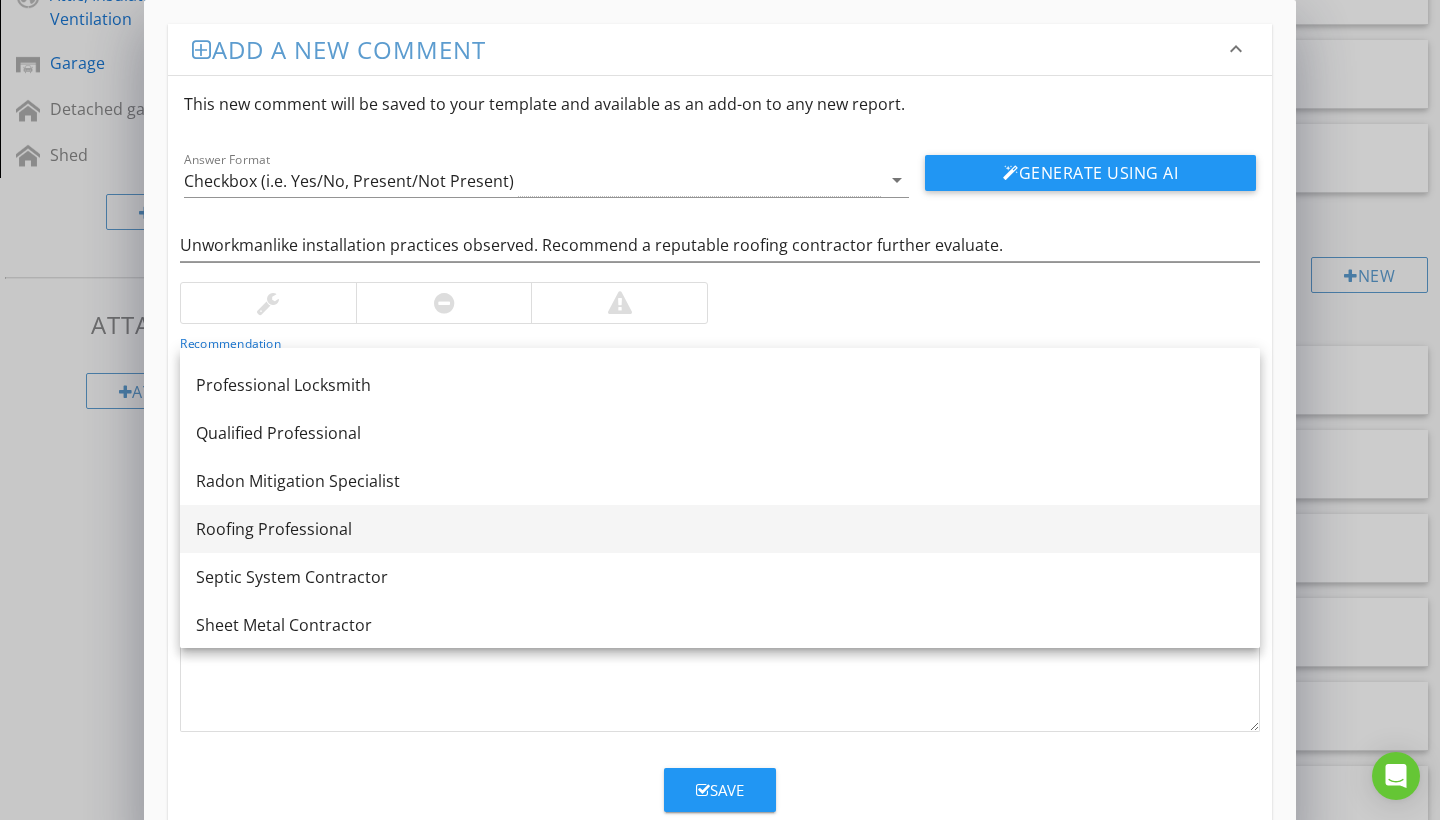 click on "Roofing Professional" at bounding box center [720, 529] 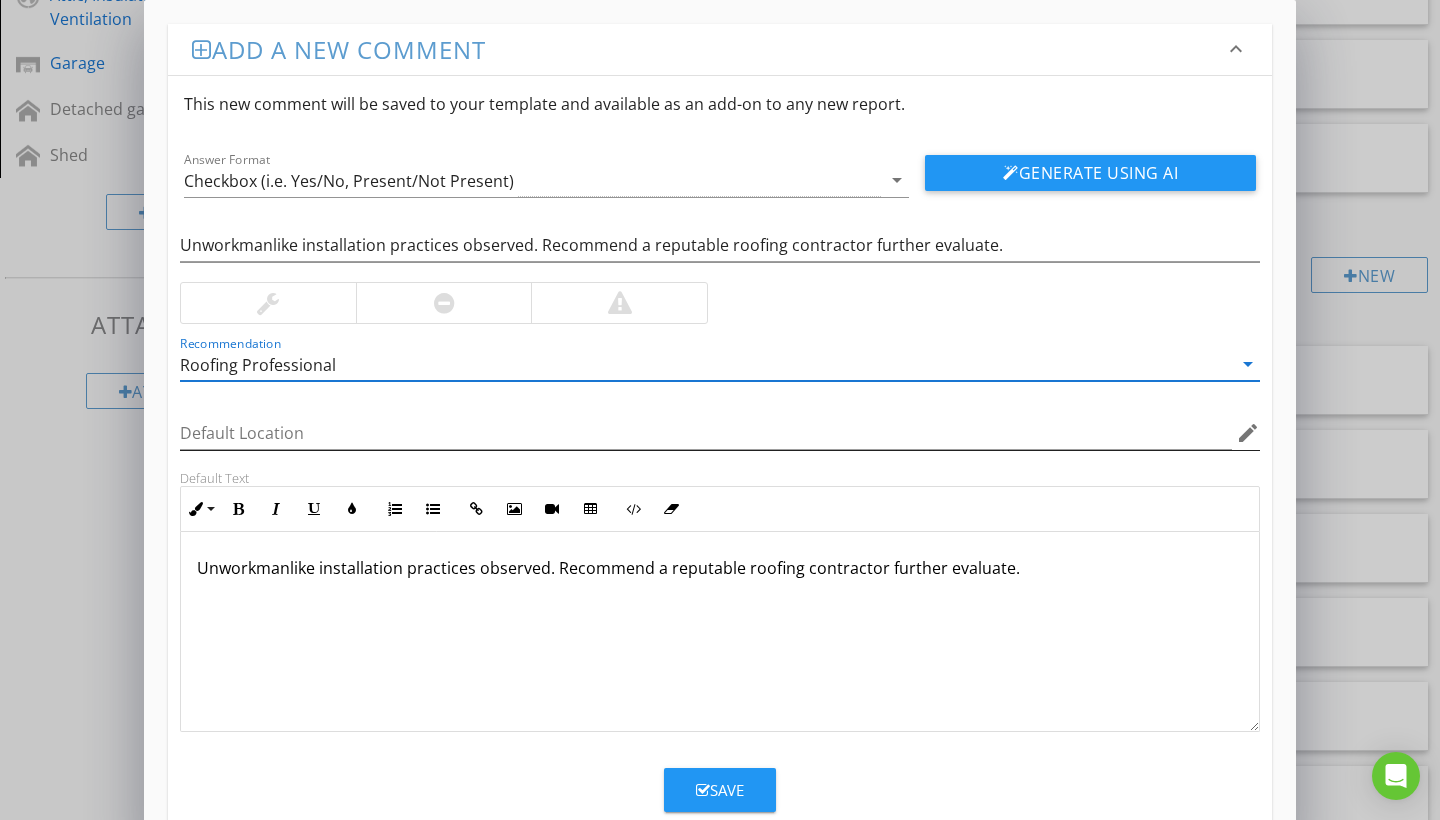scroll, scrollTop: 0, scrollLeft: 0, axis: both 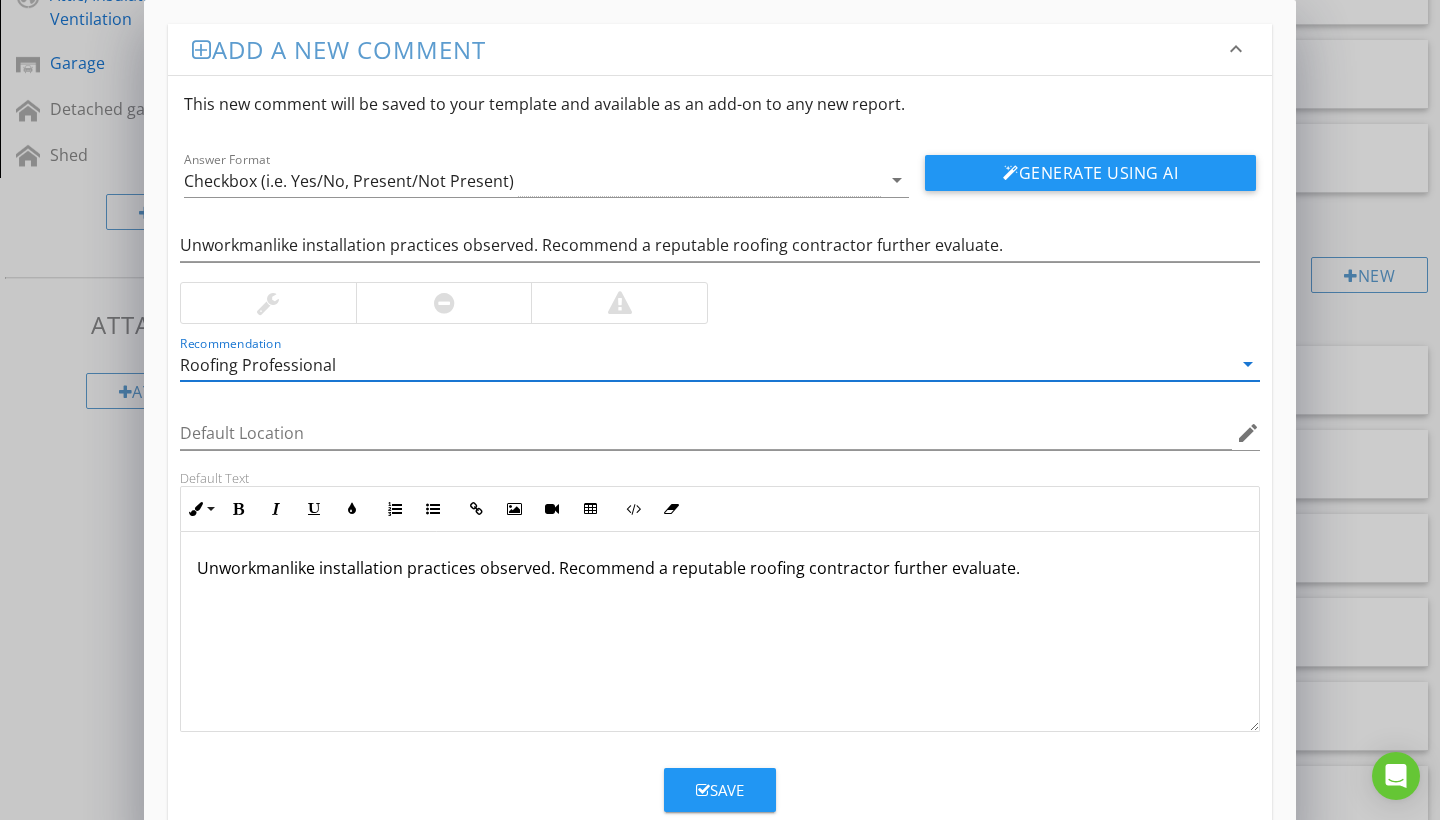 click at bounding box center (268, 303) 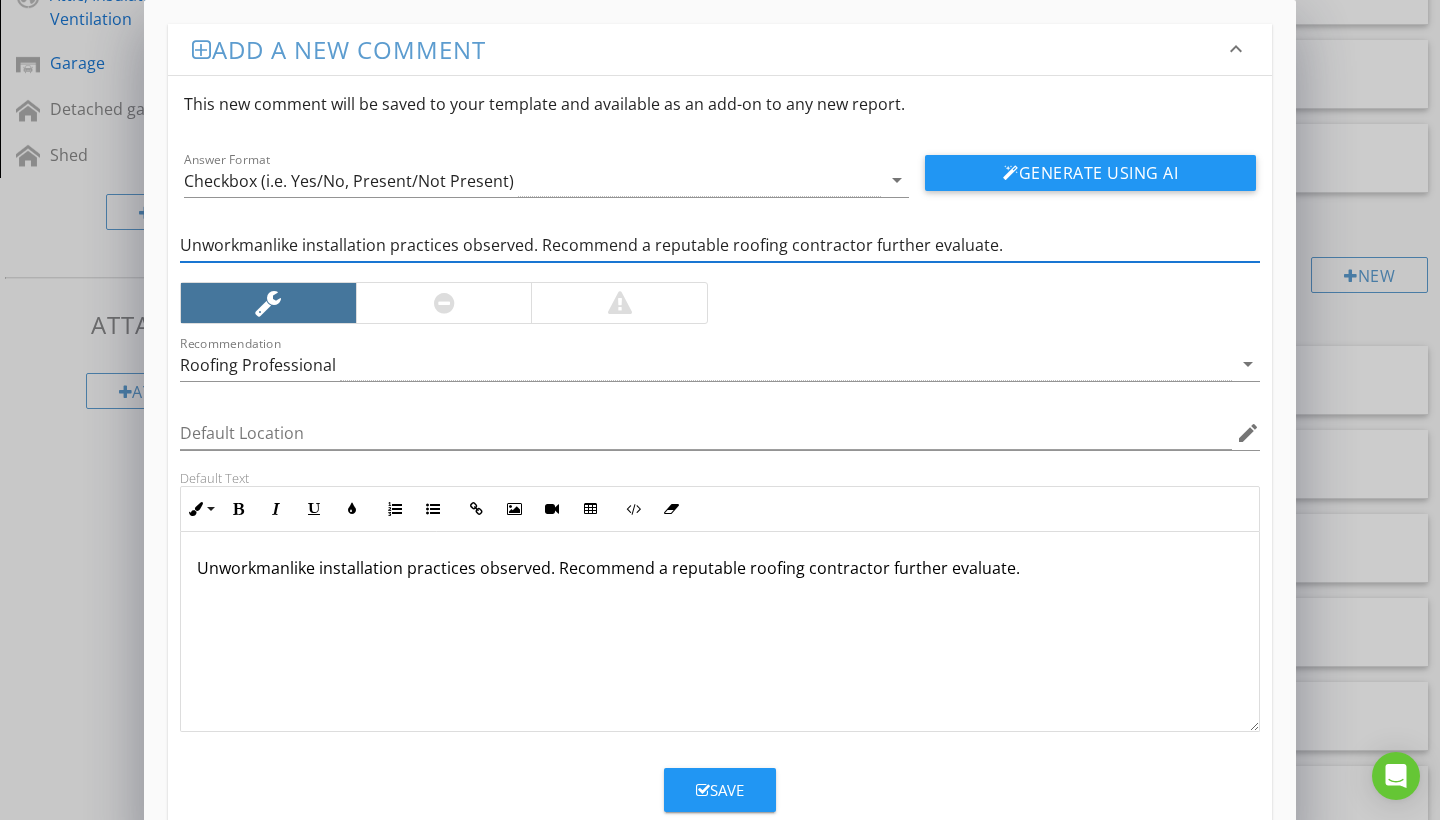 click on "Unworkmanlike installation practices observed. Recommend a reputable roofing contractor further evaluate." at bounding box center (720, 245) 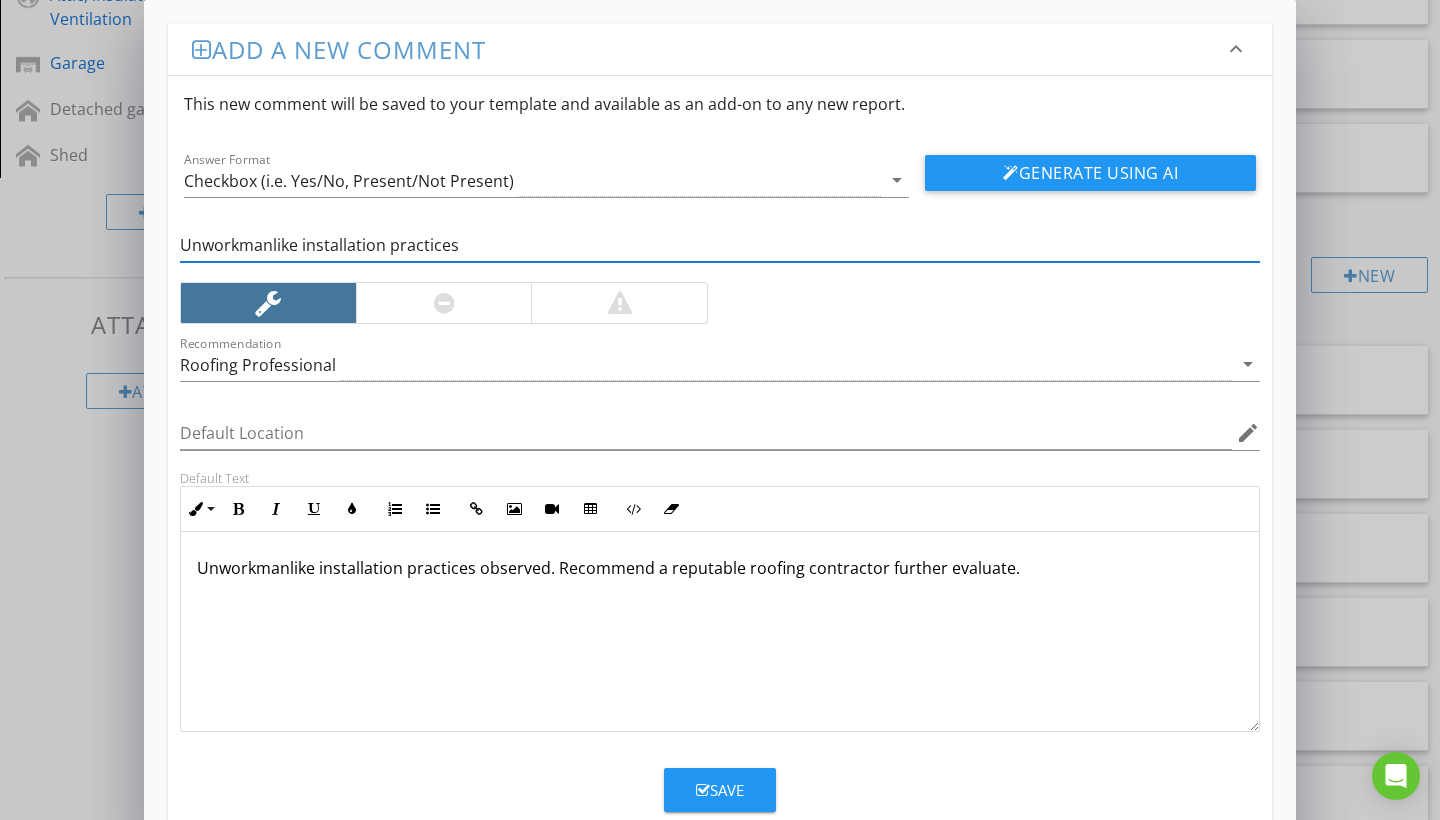 type on "Unworkmanlike installation practices" 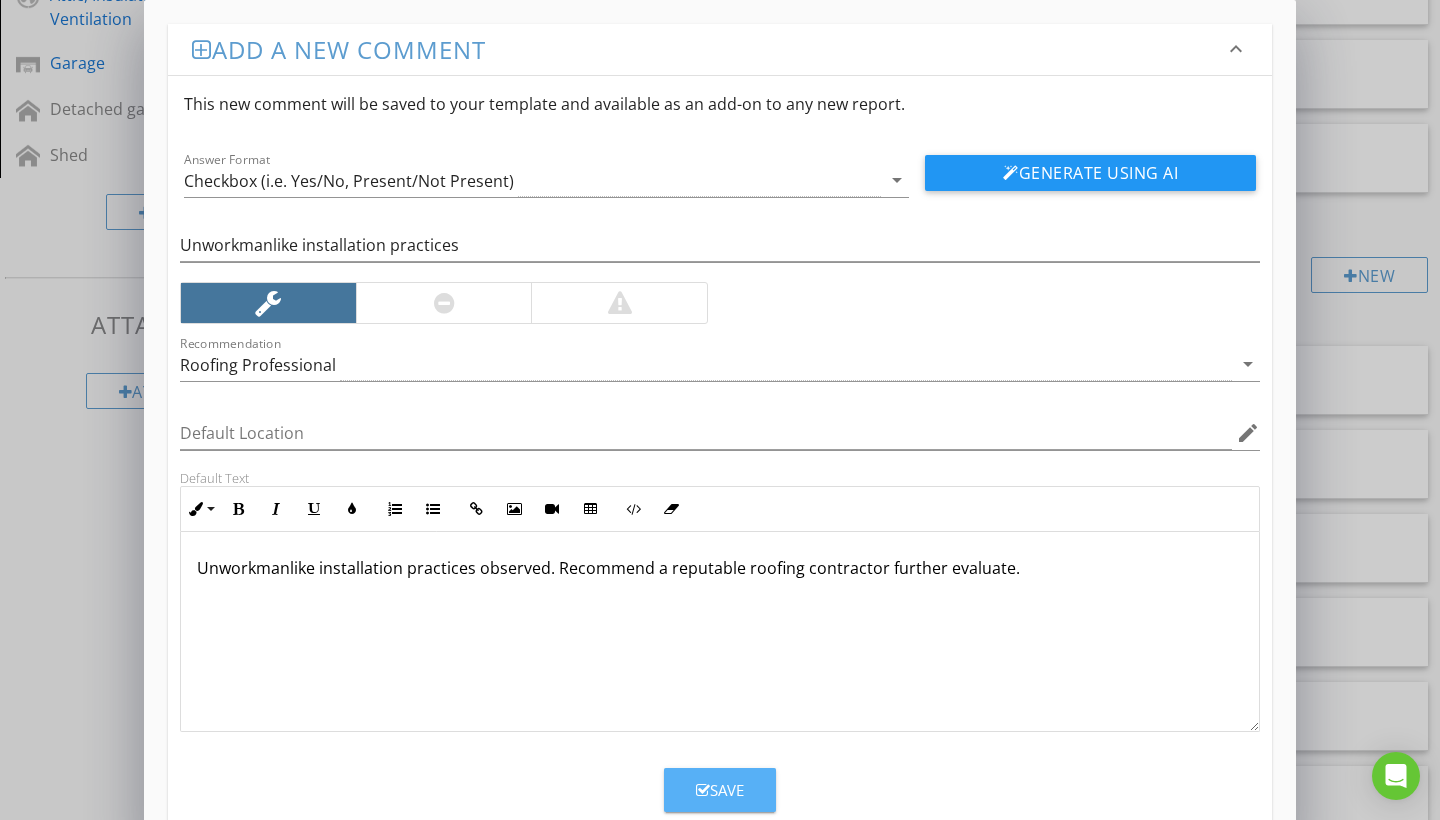 click at bounding box center [703, 790] 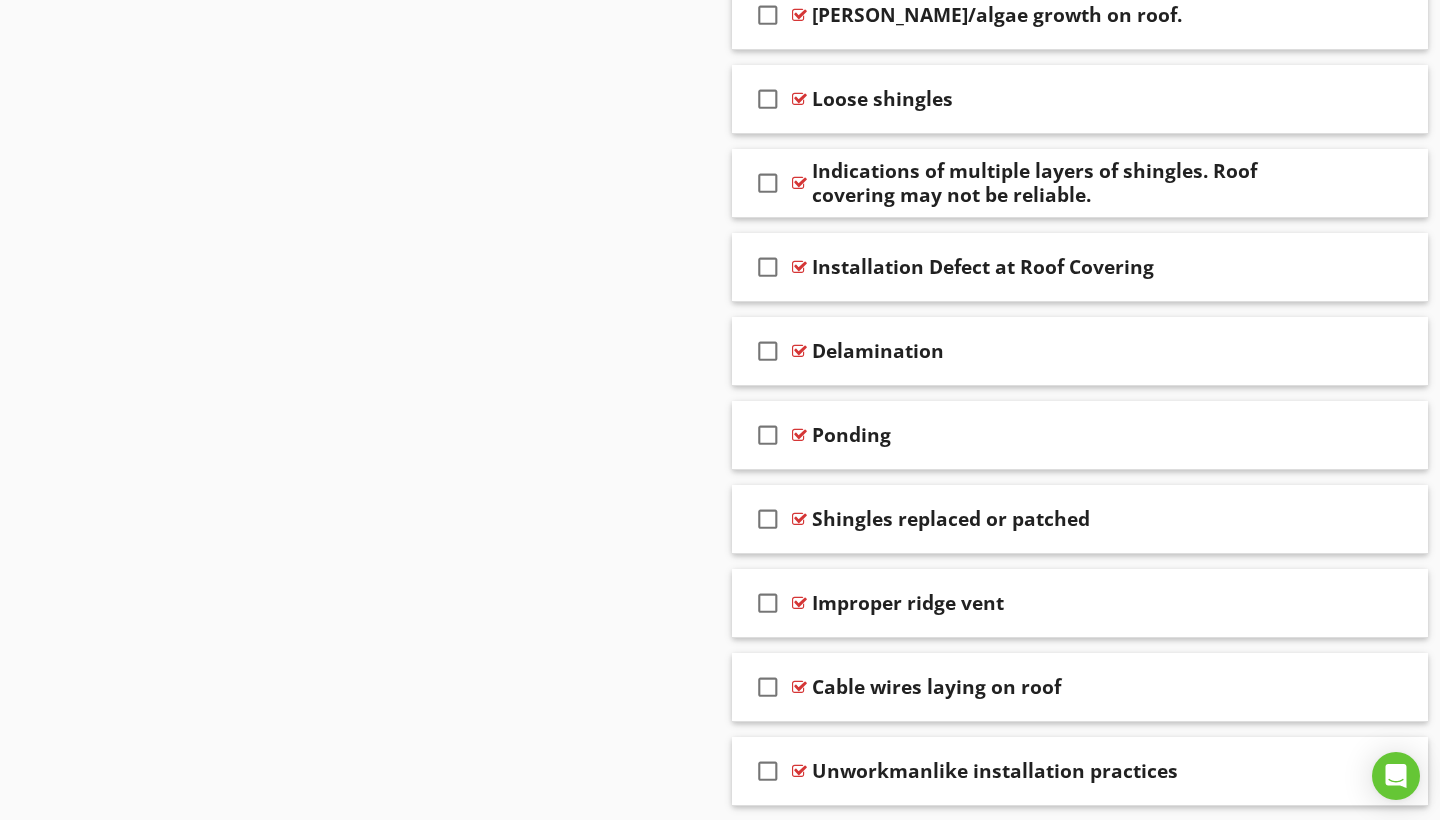 scroll, scrollTop: 1898, scrollLeft: 0, axis: vertical 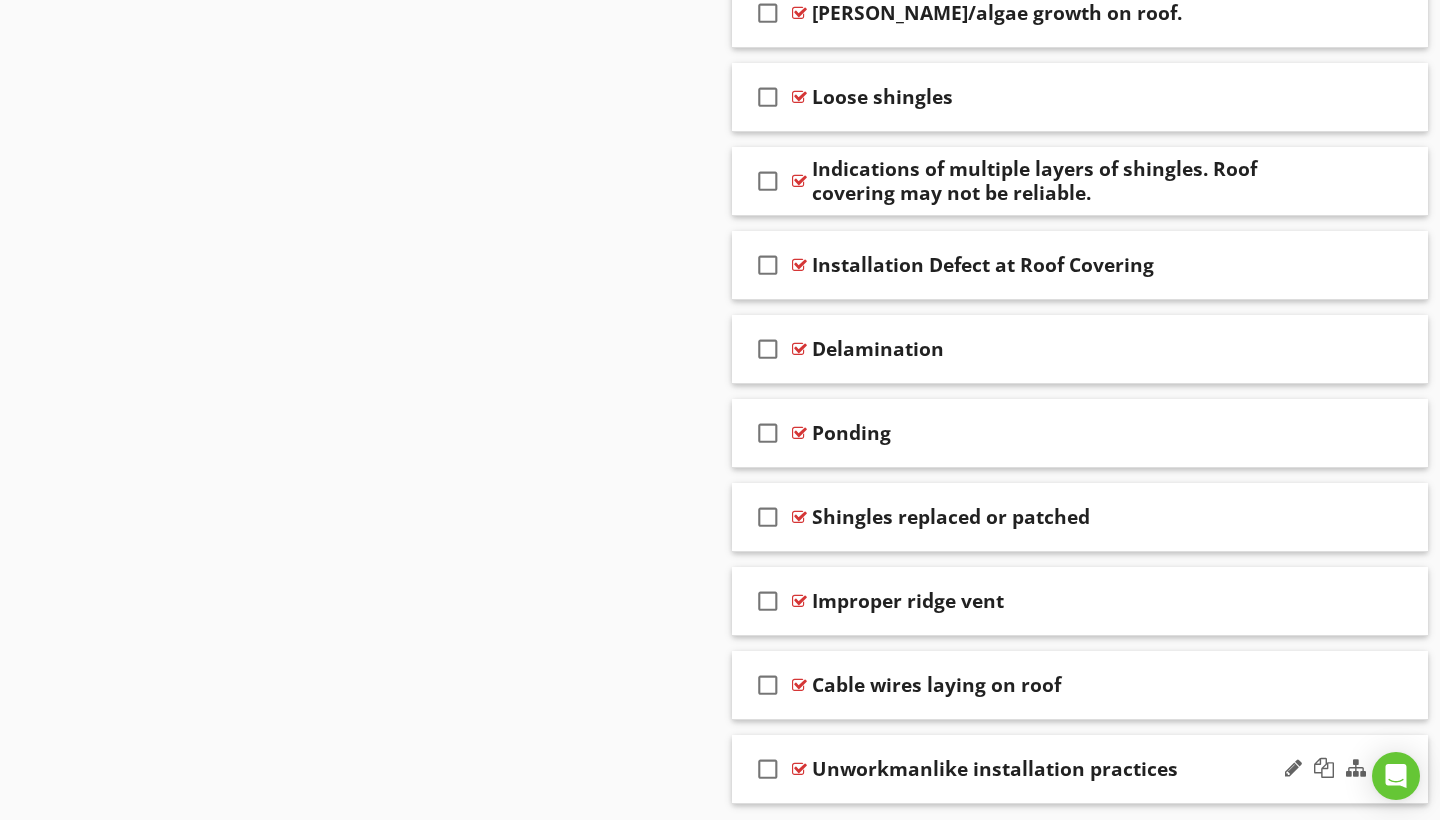 type 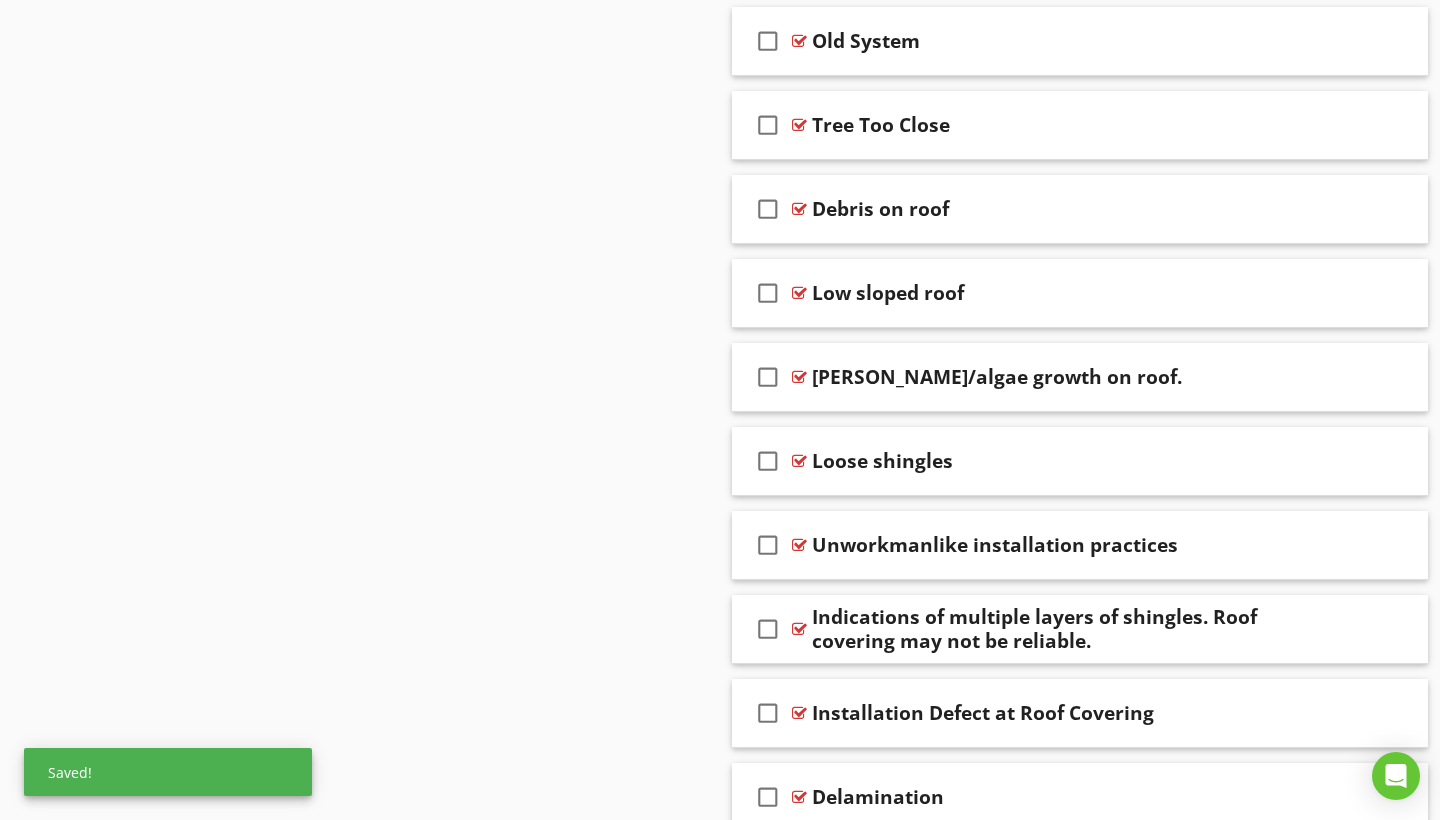 scroll, scrollTop: 1501, scrollLeft: 0, axis: vertical 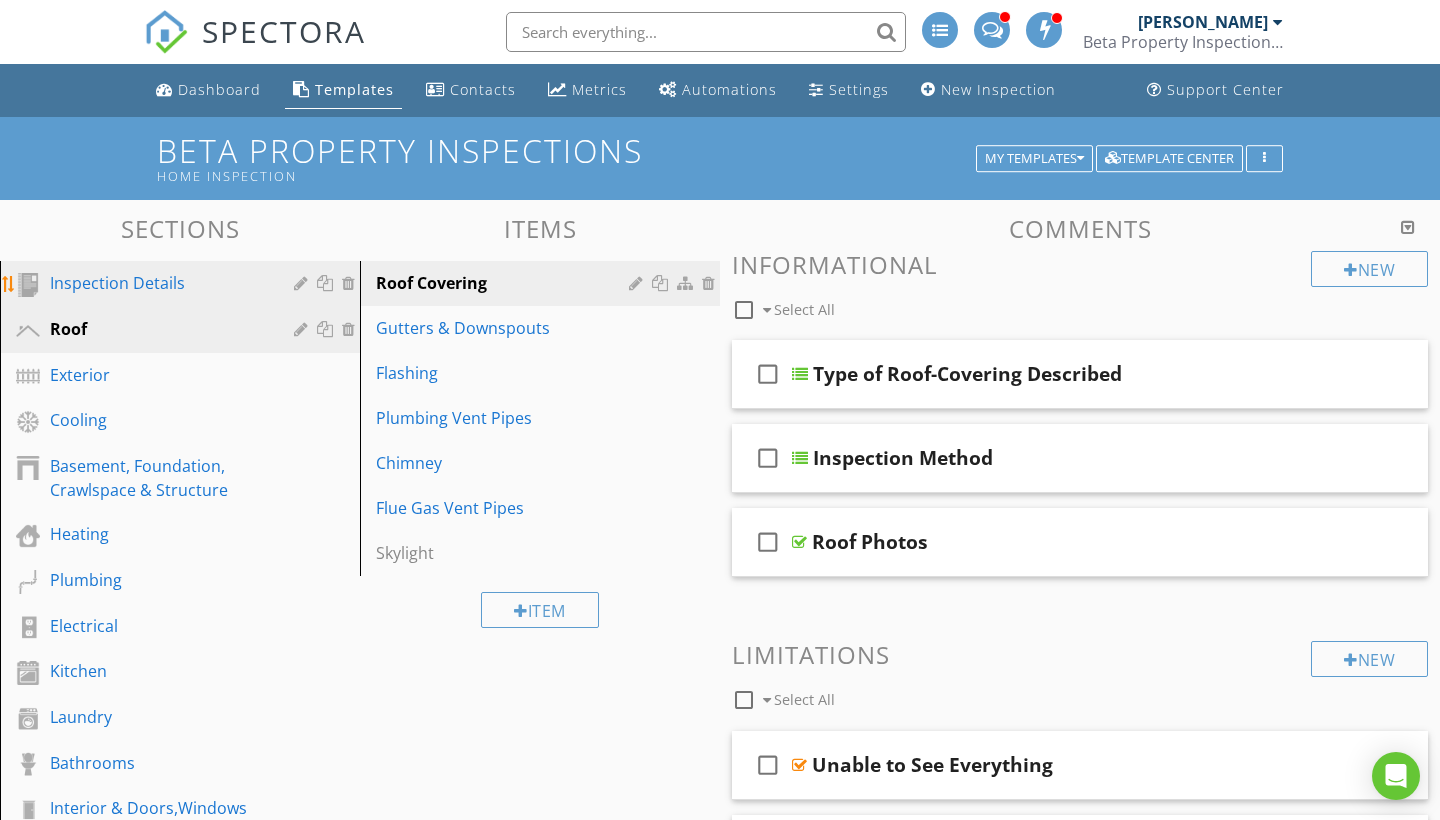 click on "Inspection Details" at bounding box center (157, 283) 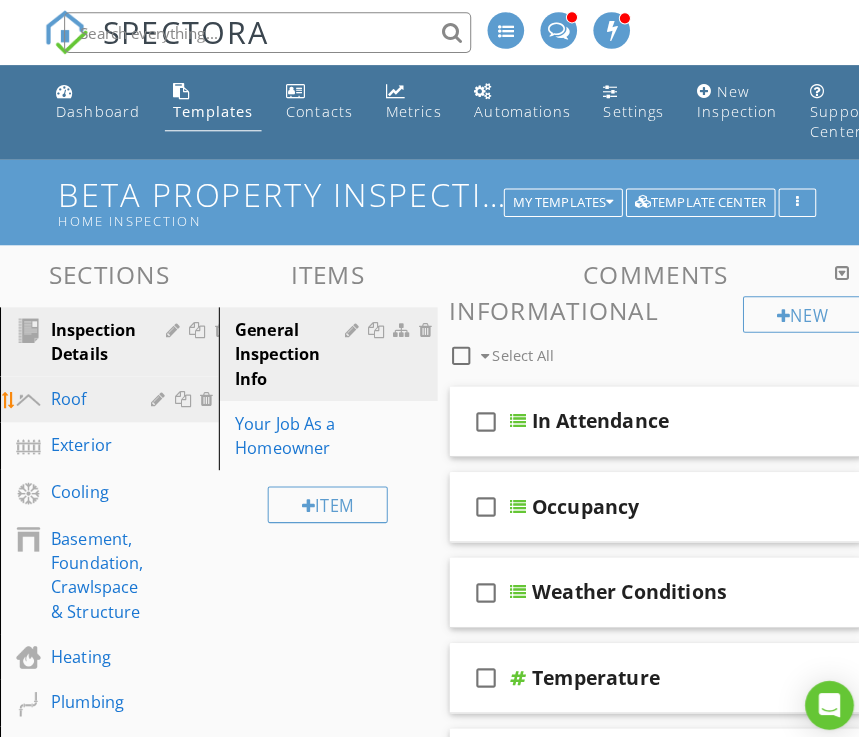 click on "Roof" at bounding box center (85, 392) 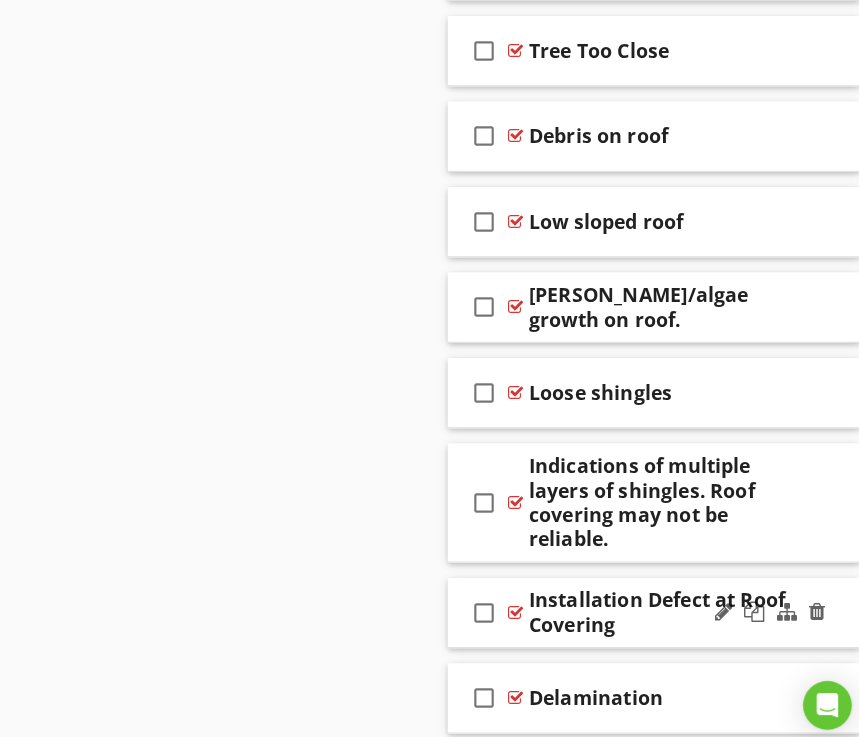 scroll, scrollTop: 1730, scrollLeft: 0, axis: vertical 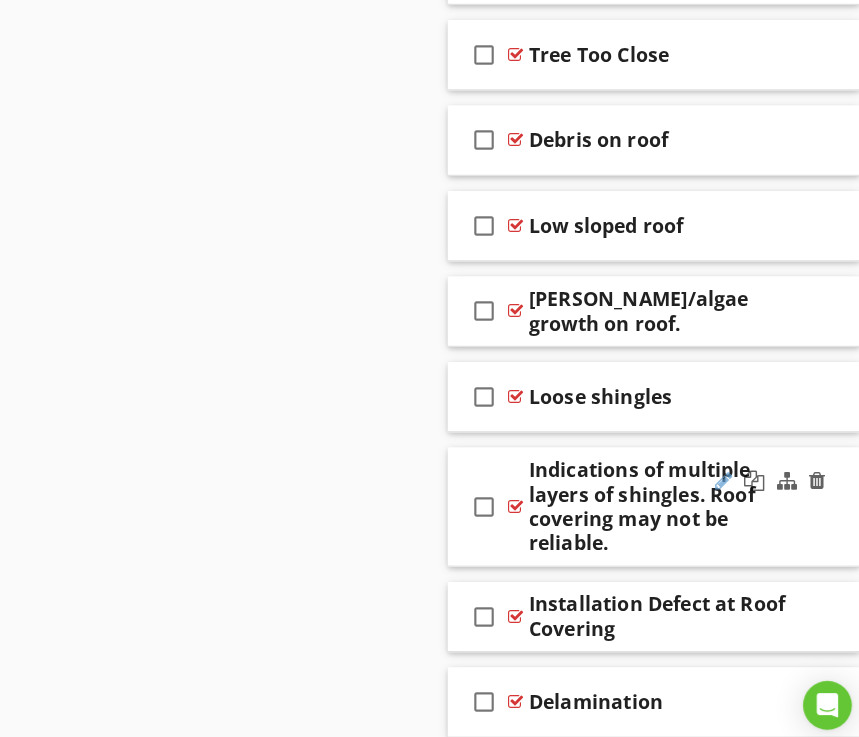 click at bounding box center (712, 473) 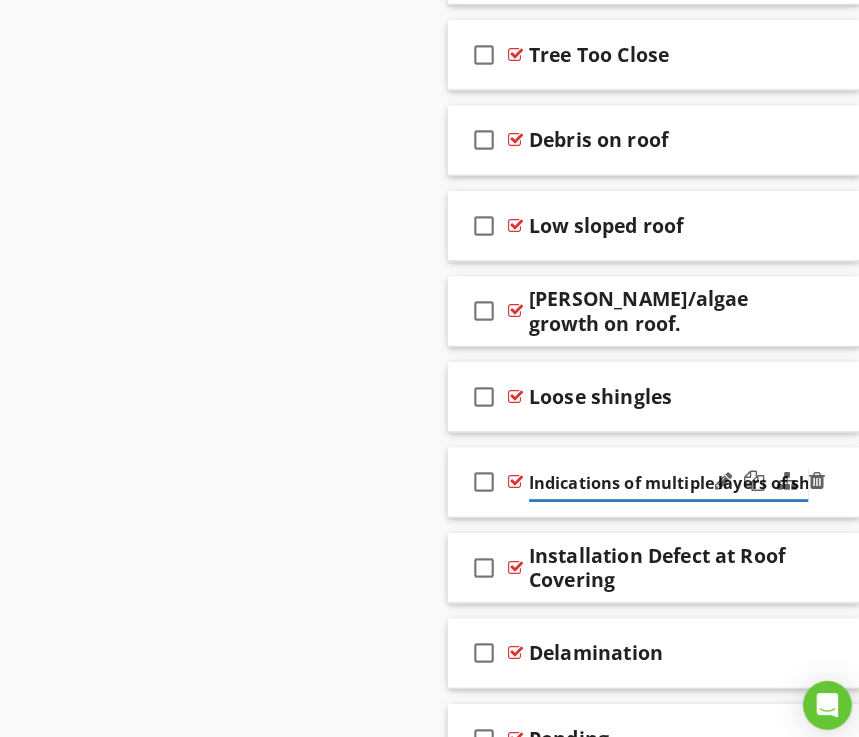 click on "Indications of multiple layers of shingles. Roof covering may not be reliable." at bounding box center [659, 475] 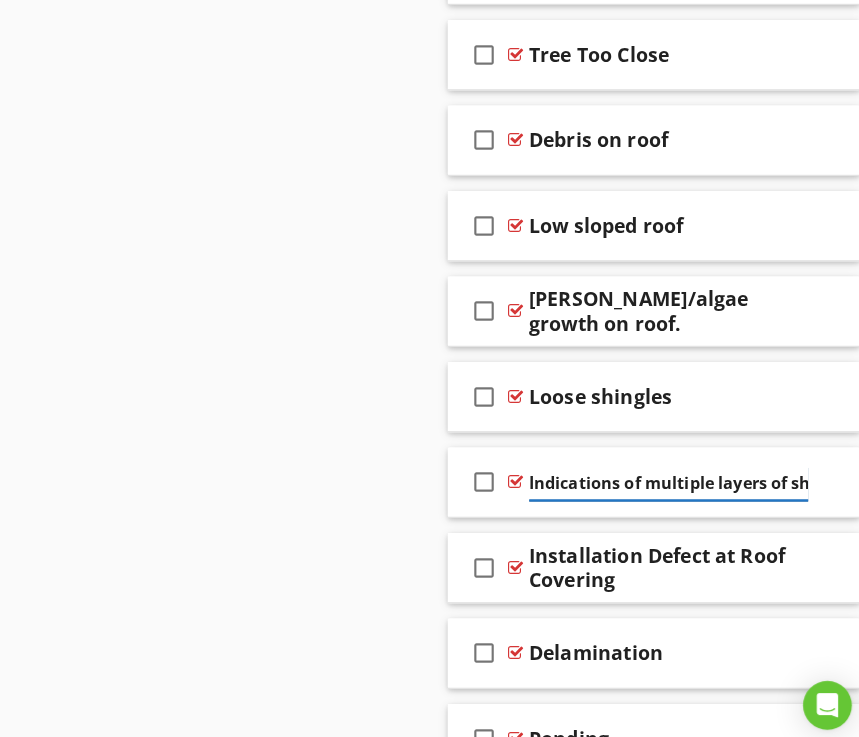 type on "Indications of multiple layers of shingles. Roof covering may not be reliable." 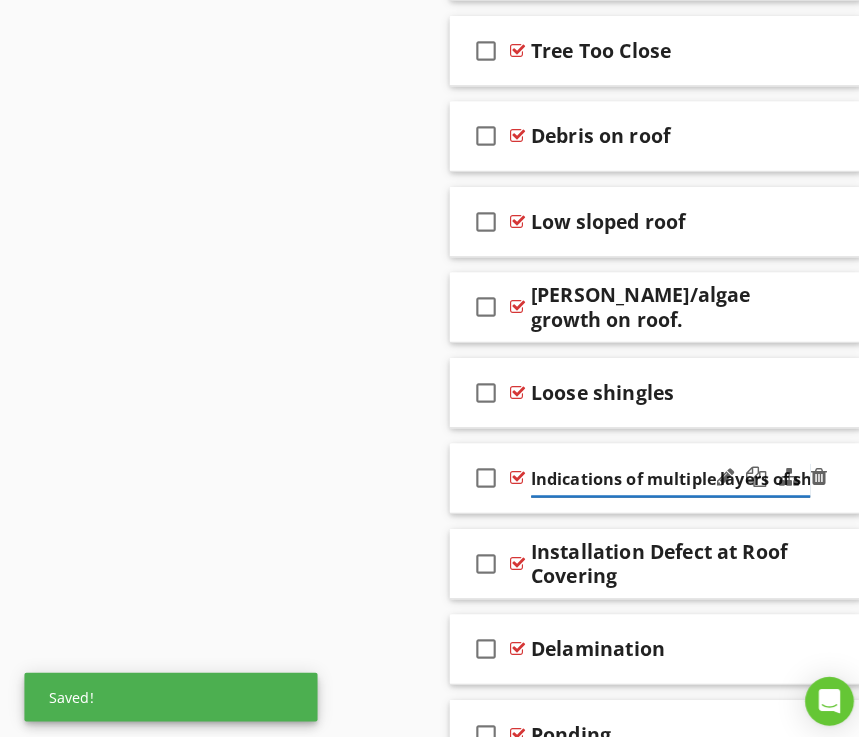 click on "Indications of multiple layers of shingles. Roof covering may not be reliable." at bounding box center (659, 475) 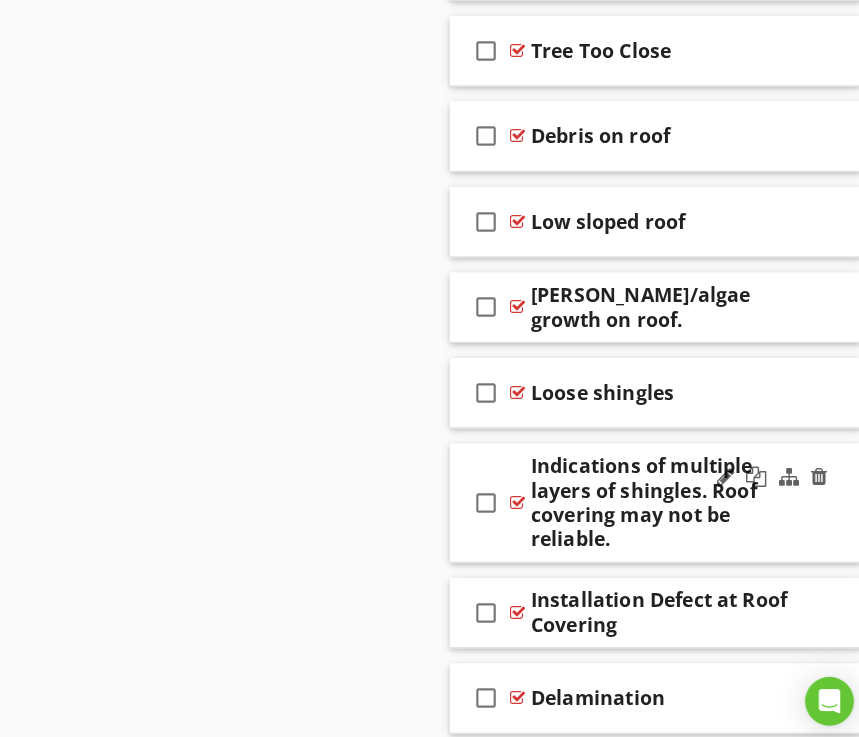 click at bounding box center (758, 474) 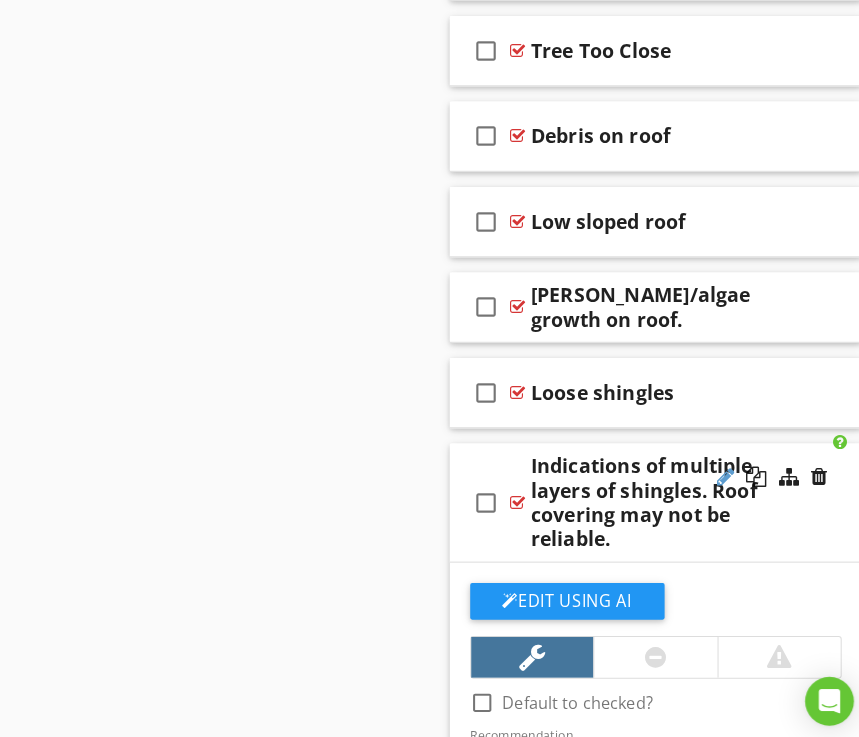 click at bounding box center (712, 473) 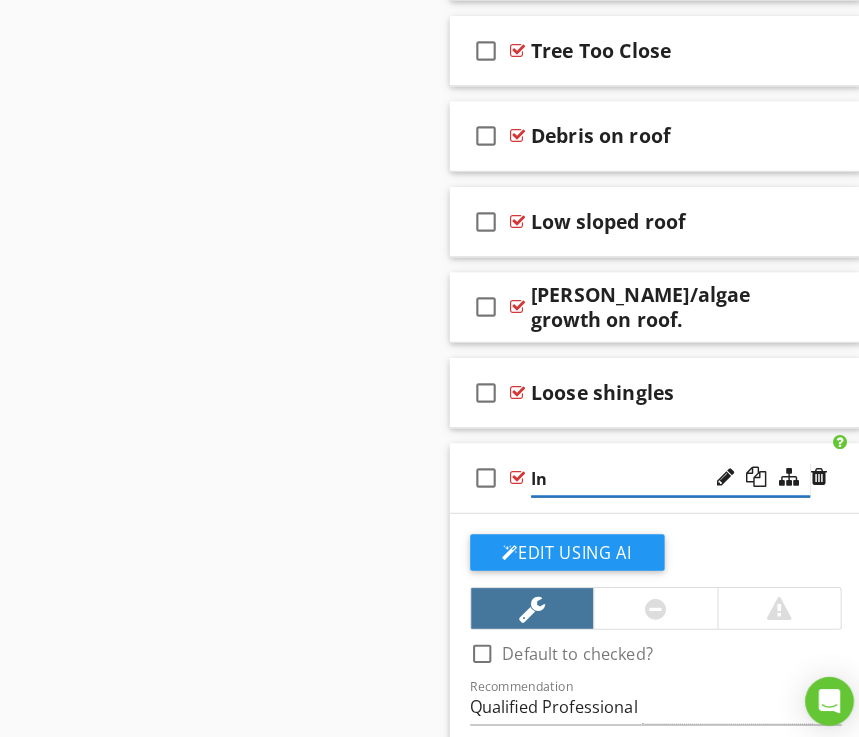 type on "I" 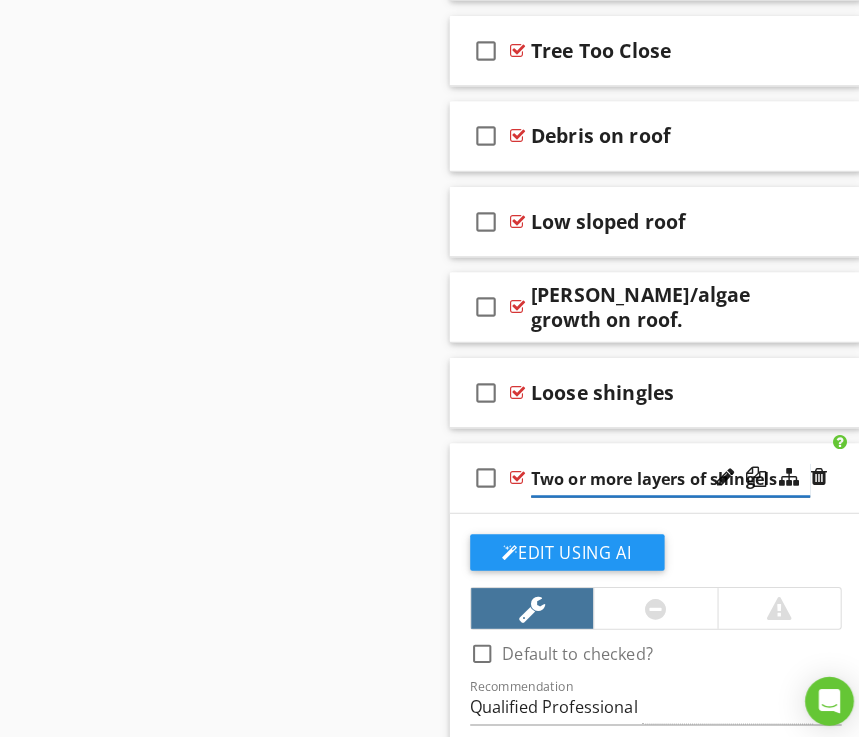 type on "Two or more layers of shingles" 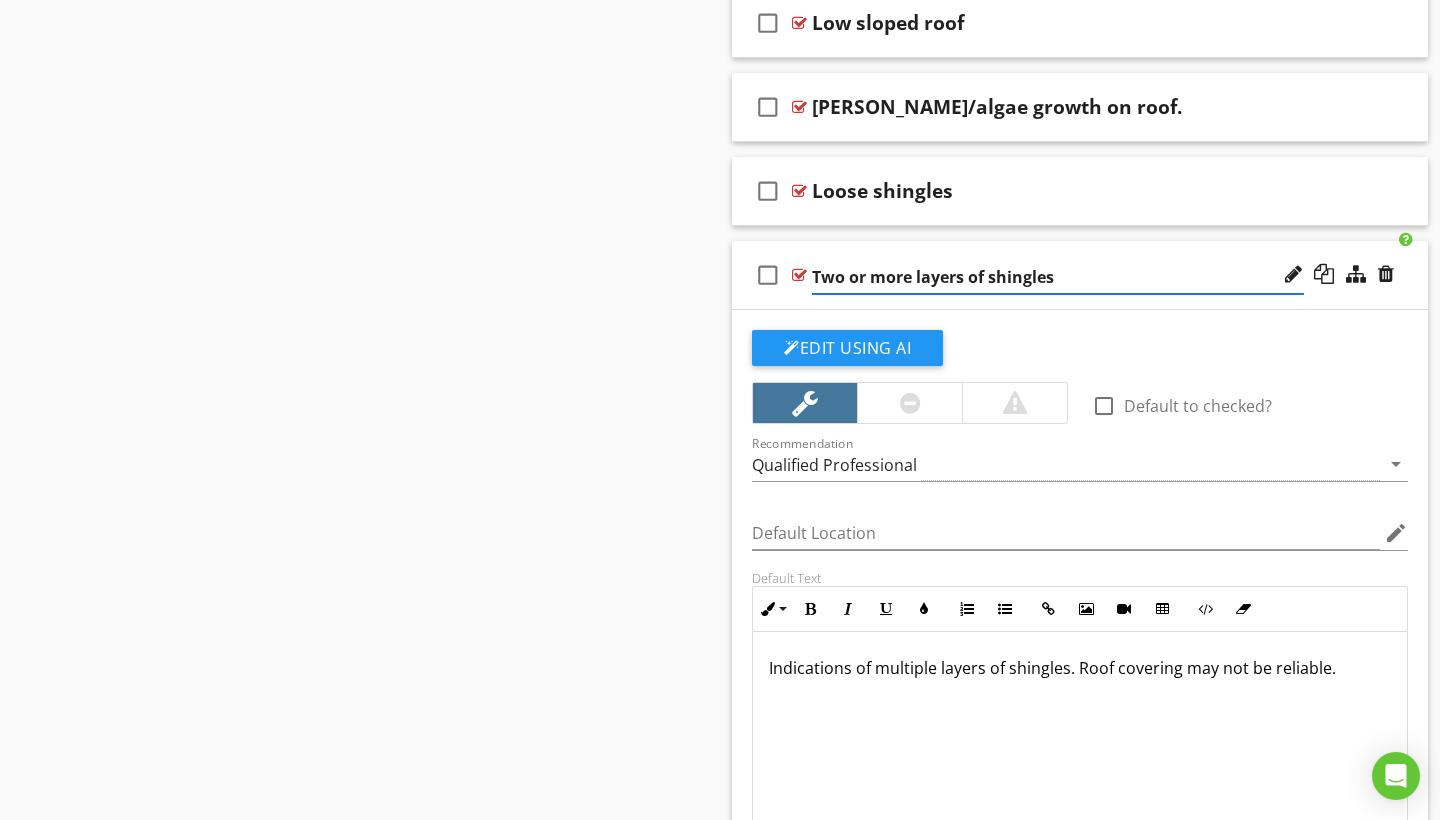 scroll, scrollTop: 1888, scrollLeft: 0, axis: vertical 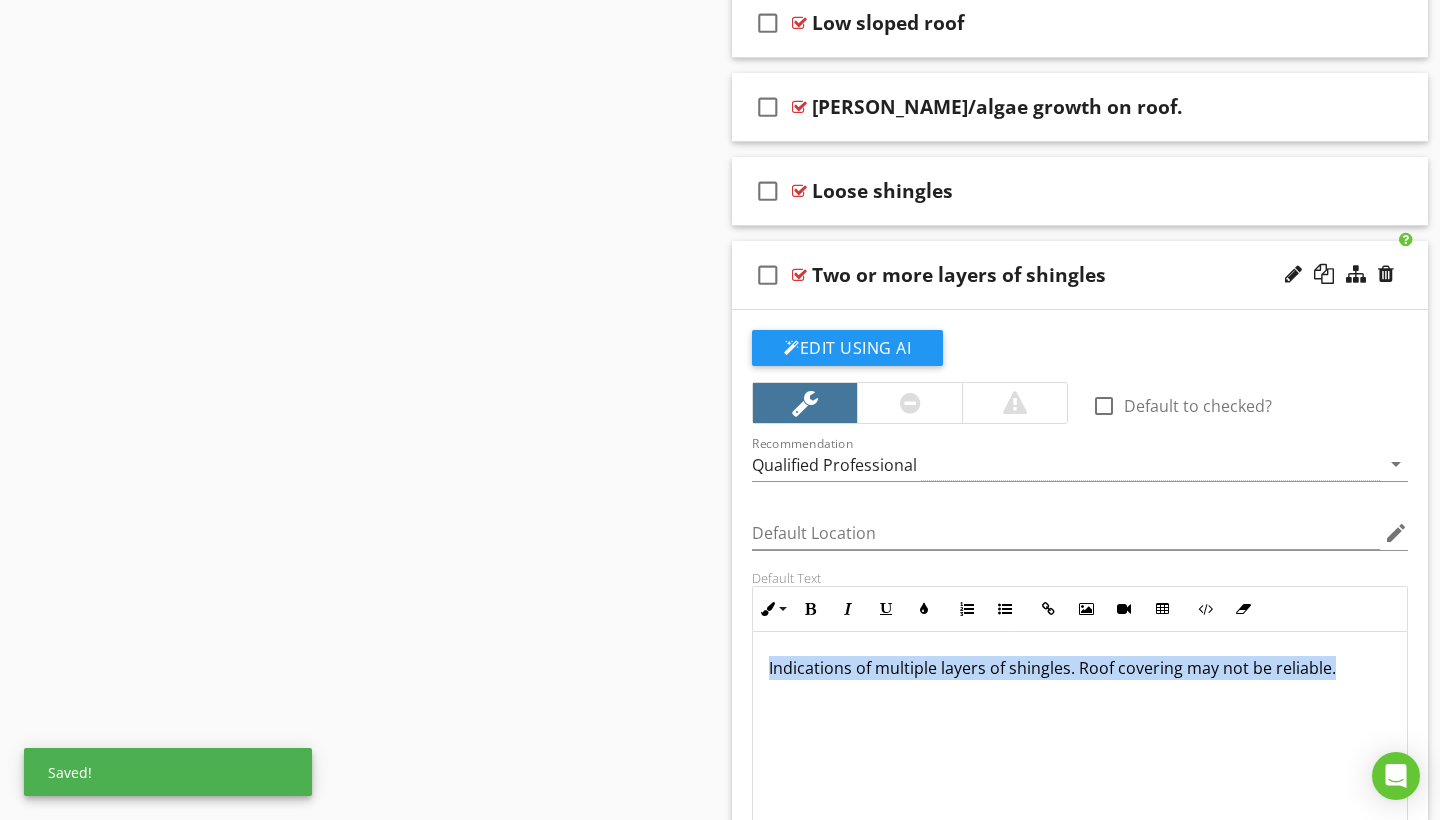 drag, startPoint x: 768, startPoint y: 675, endPoint x: 1418, endPoint y: 747, distance: 653.9755 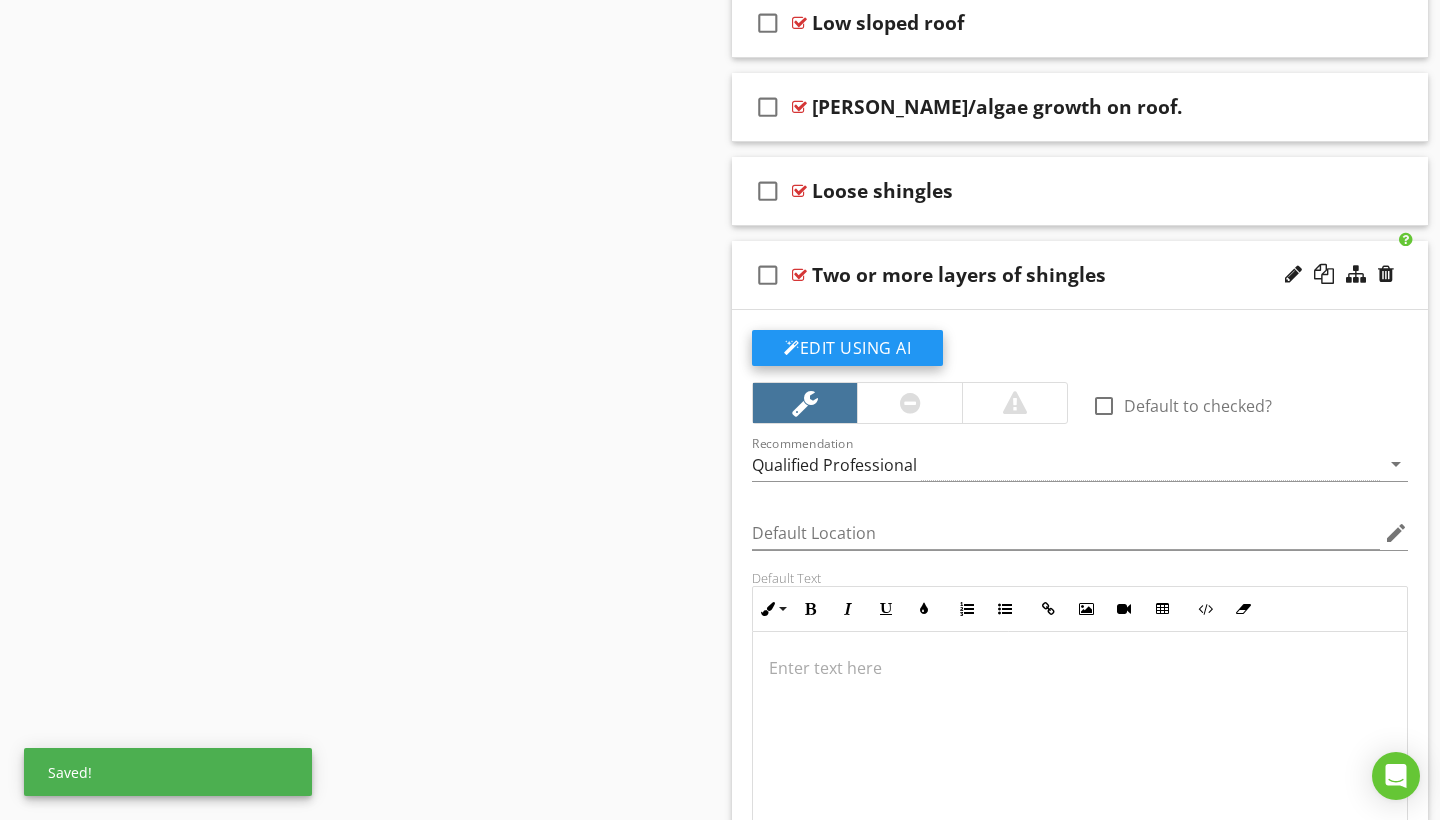 click on "Edit Using AI" at bounding box center [847, 348] 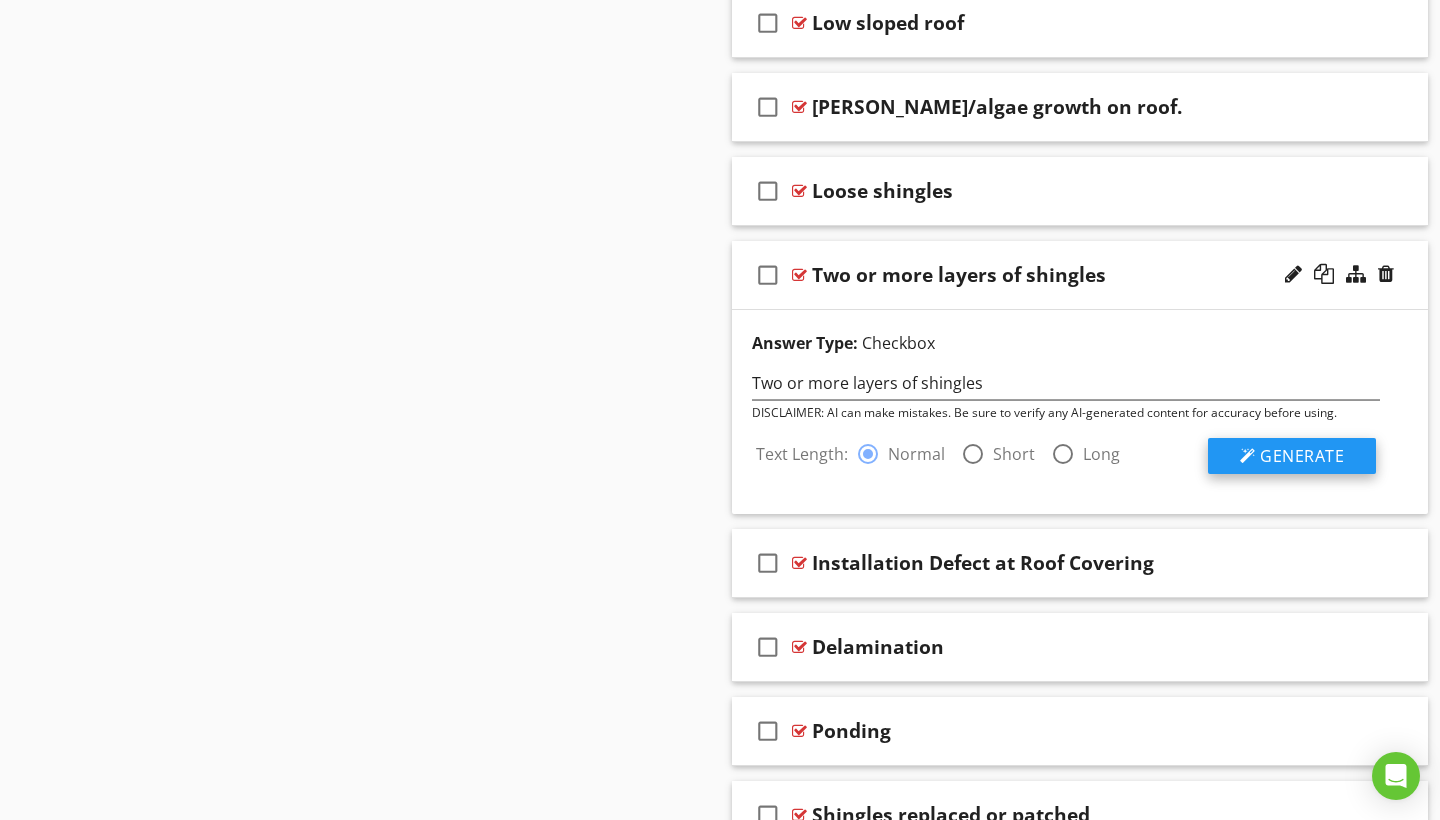 click on "Generate" at bounding box center (1302, 456) 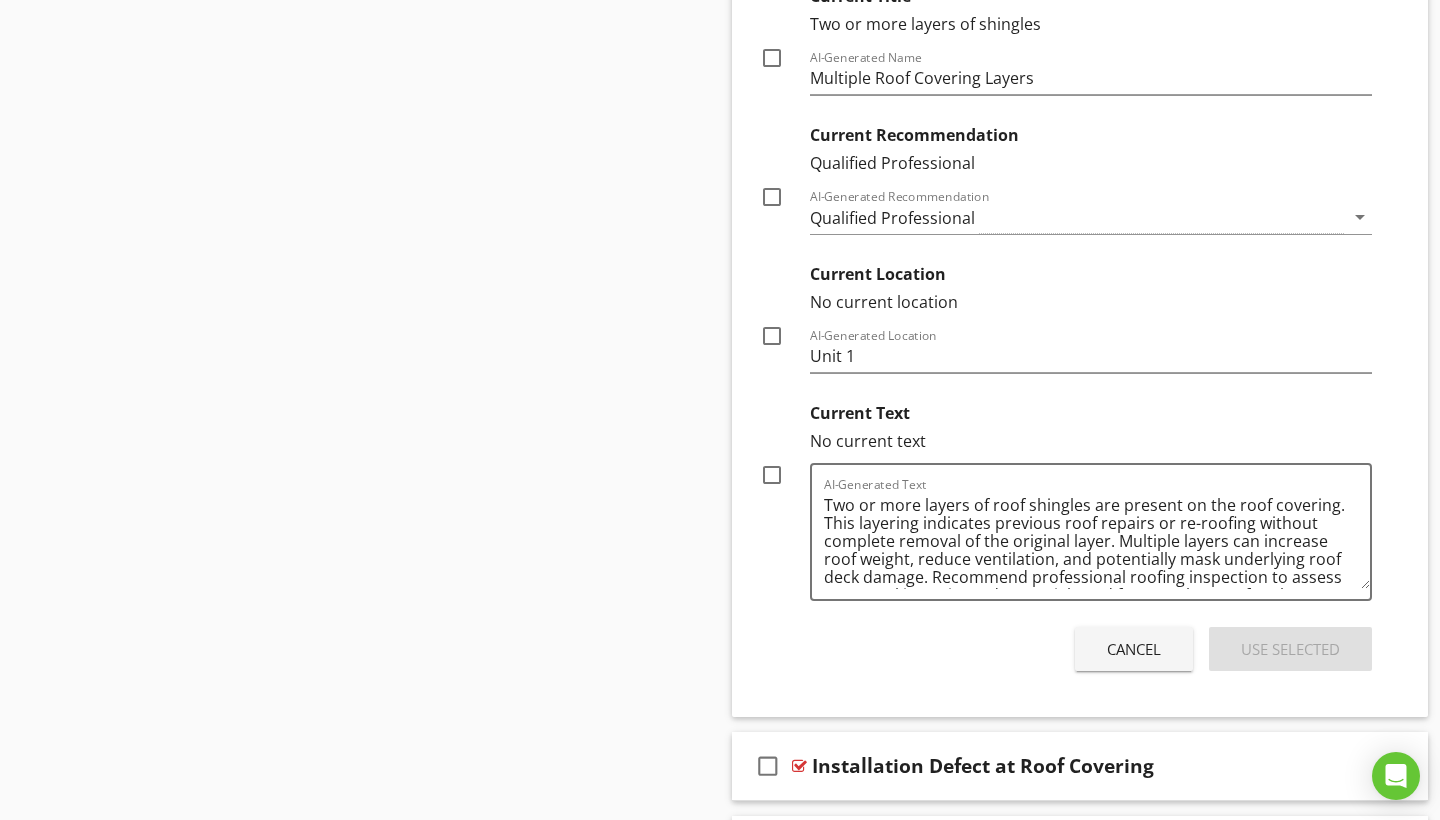 scroll, scrollTop: 2543, scrollLeft: 0, axis: vertical 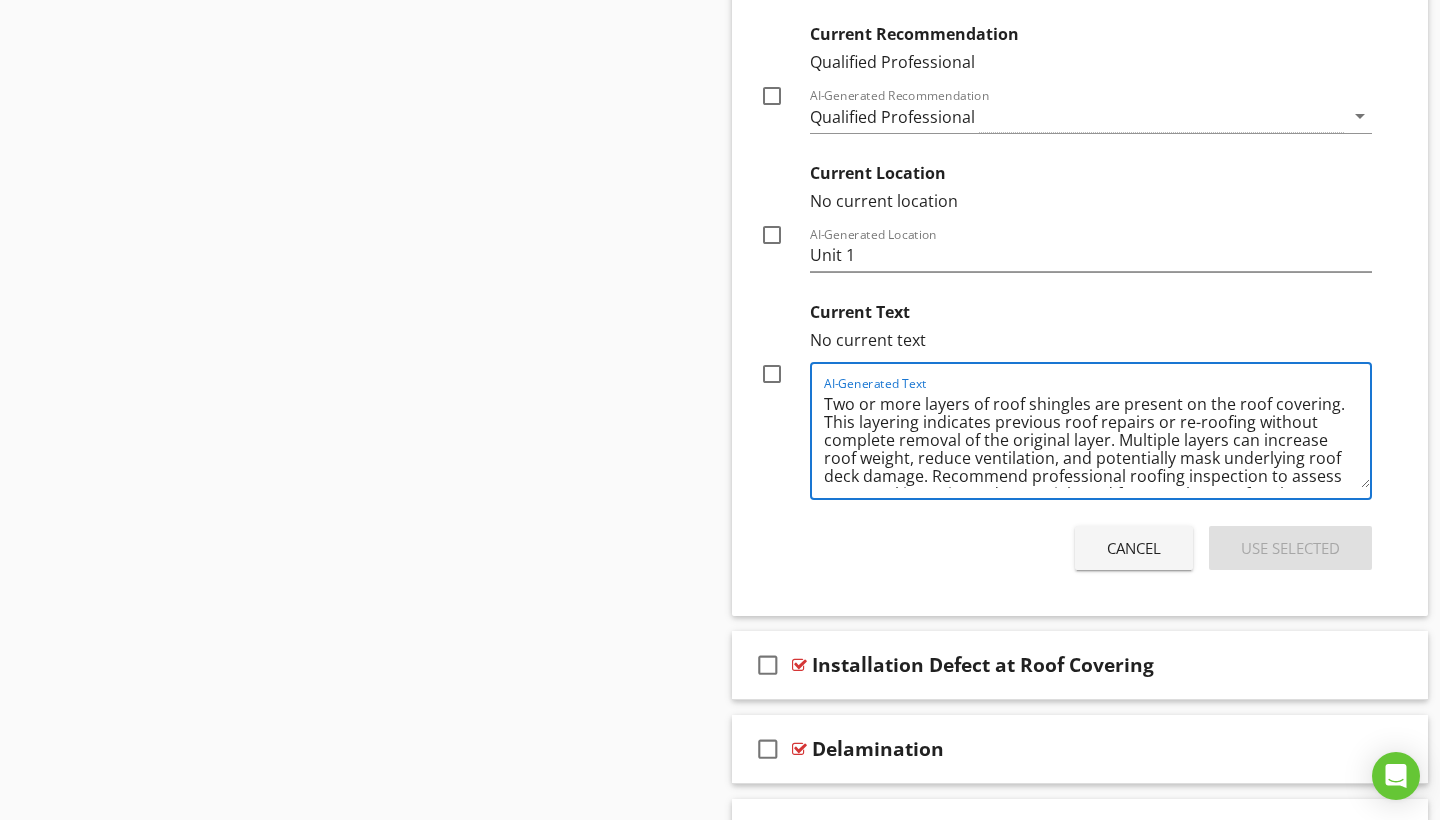 click on "Two or more layers of roof shingles are present on the roof covering. This layering indicates previous roof repairs or re-roofing without complete removal of the original layer. Multiple layers can increase roof weight, reduce ventilation, and potentially mask underlying roof deck damage. Recommend professional roofing inspection to assess structural integrity and potential need for complete roof replacement." at bounding box center (1097, 438) 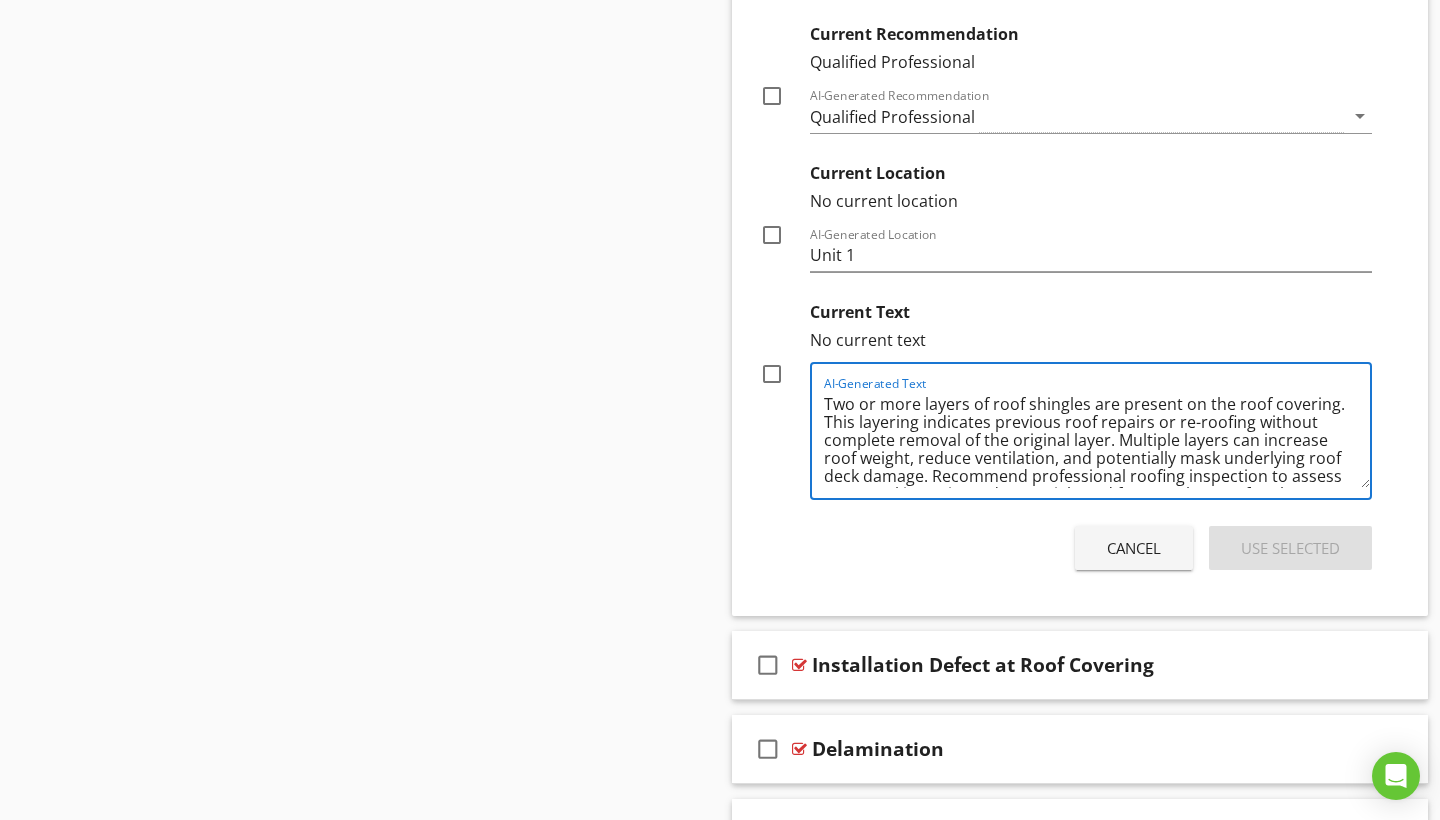 drag, startPoint x: 827, startPoint y: 396, endPoint x: 1172, endPoint y: 484, distance: 356.04636 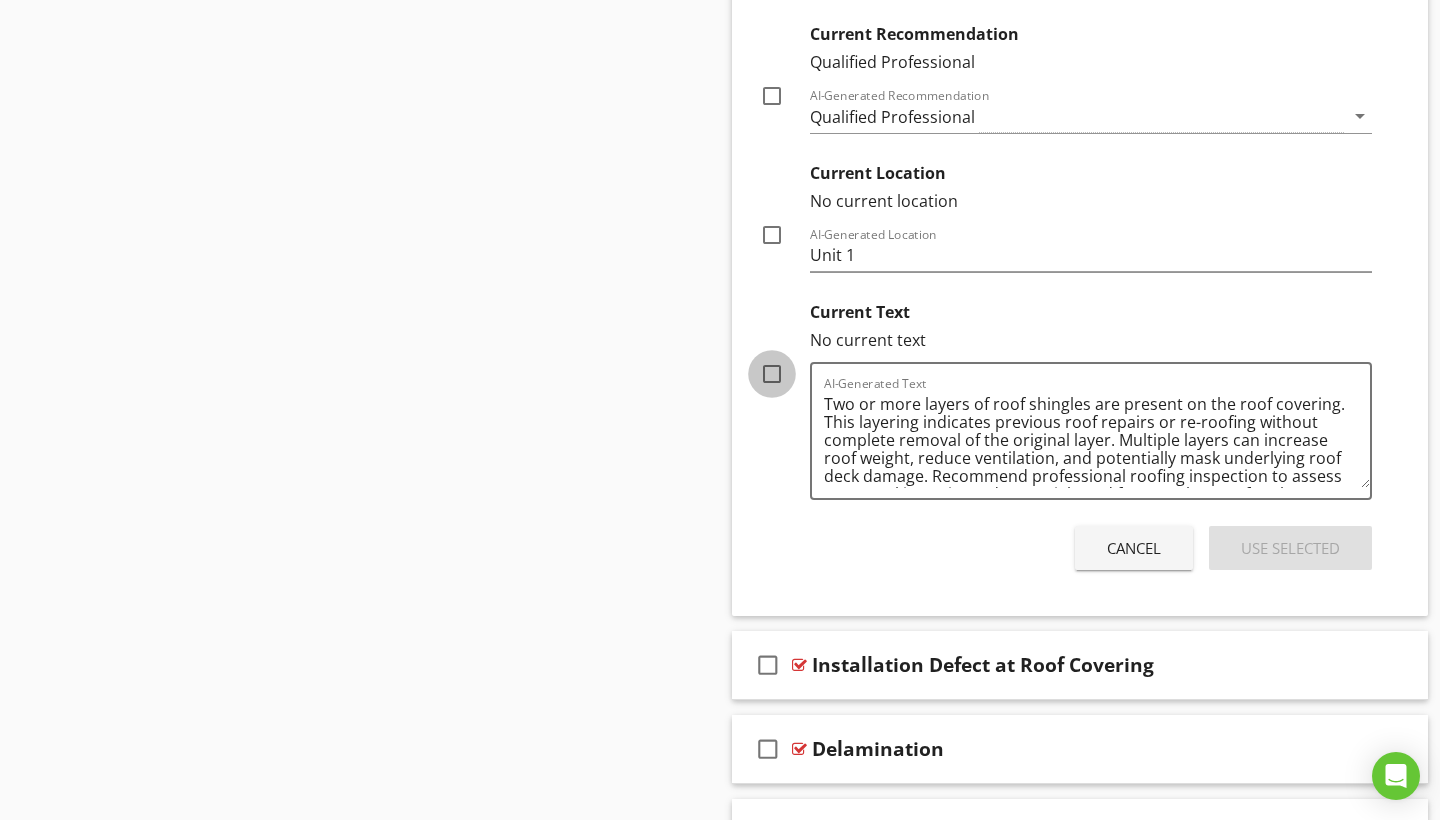 click at bounding box center [772, 374] 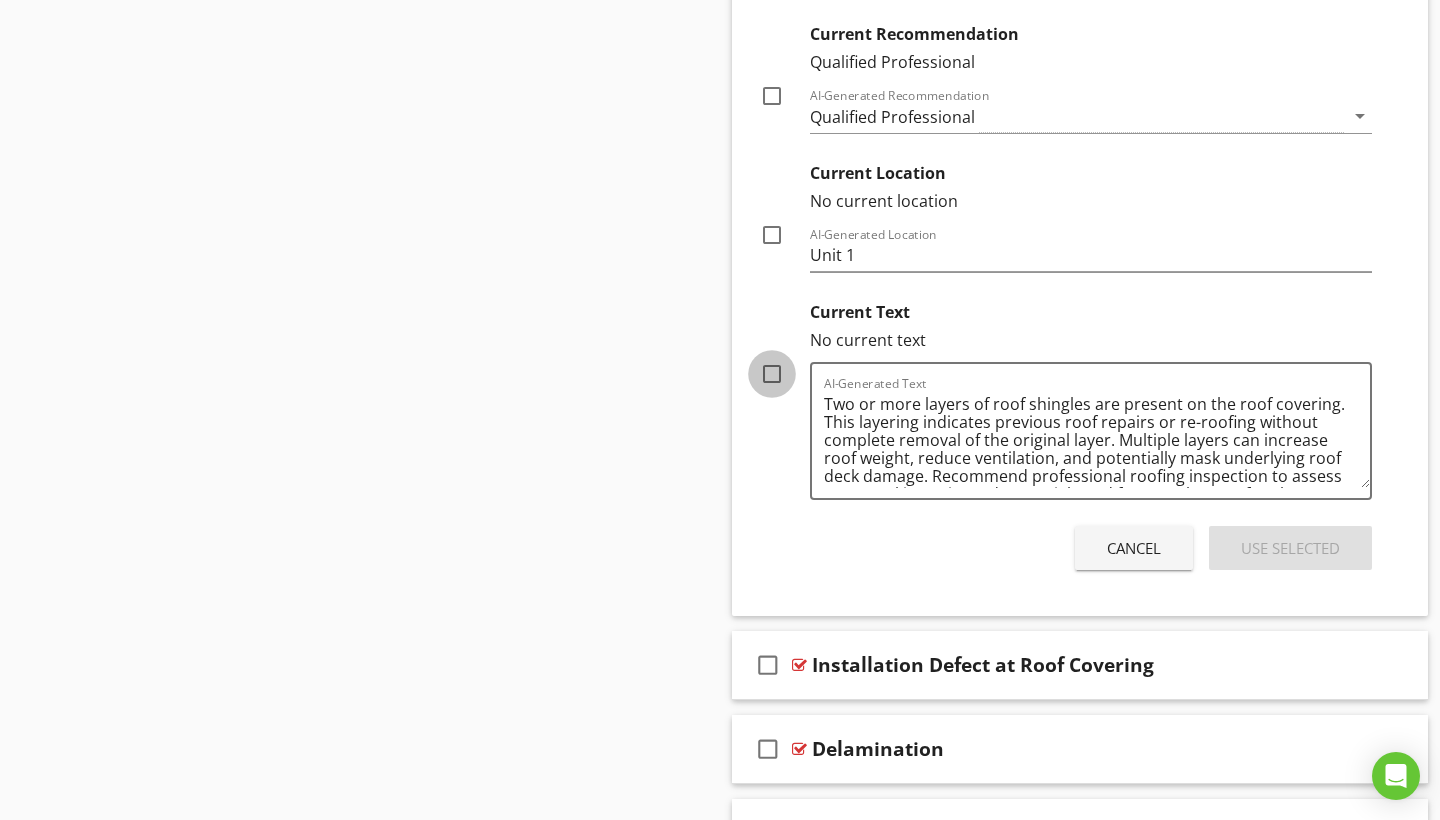 checkbox on "true" 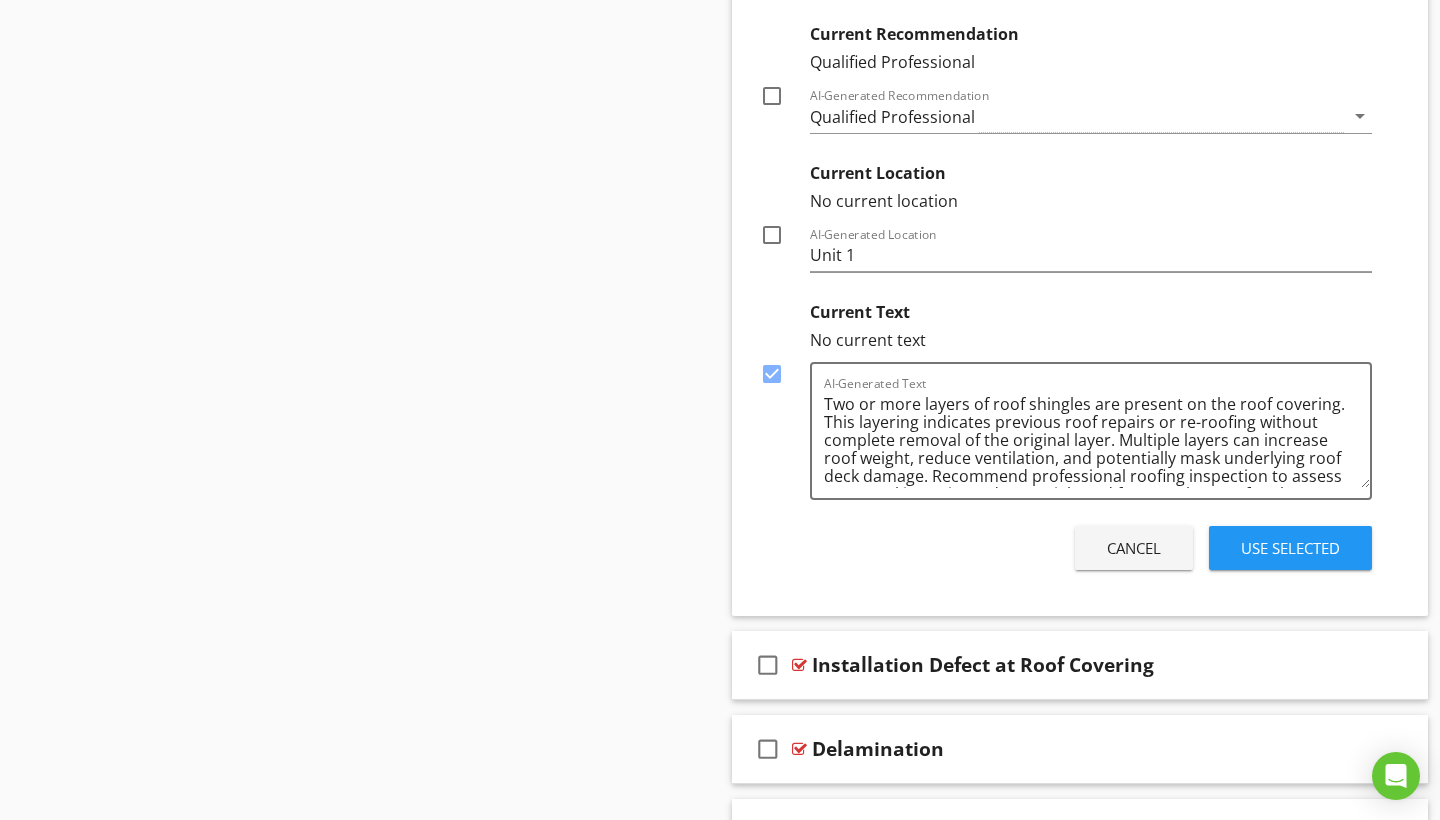 click on "Use Selected" at bounding box center [1290, 548] 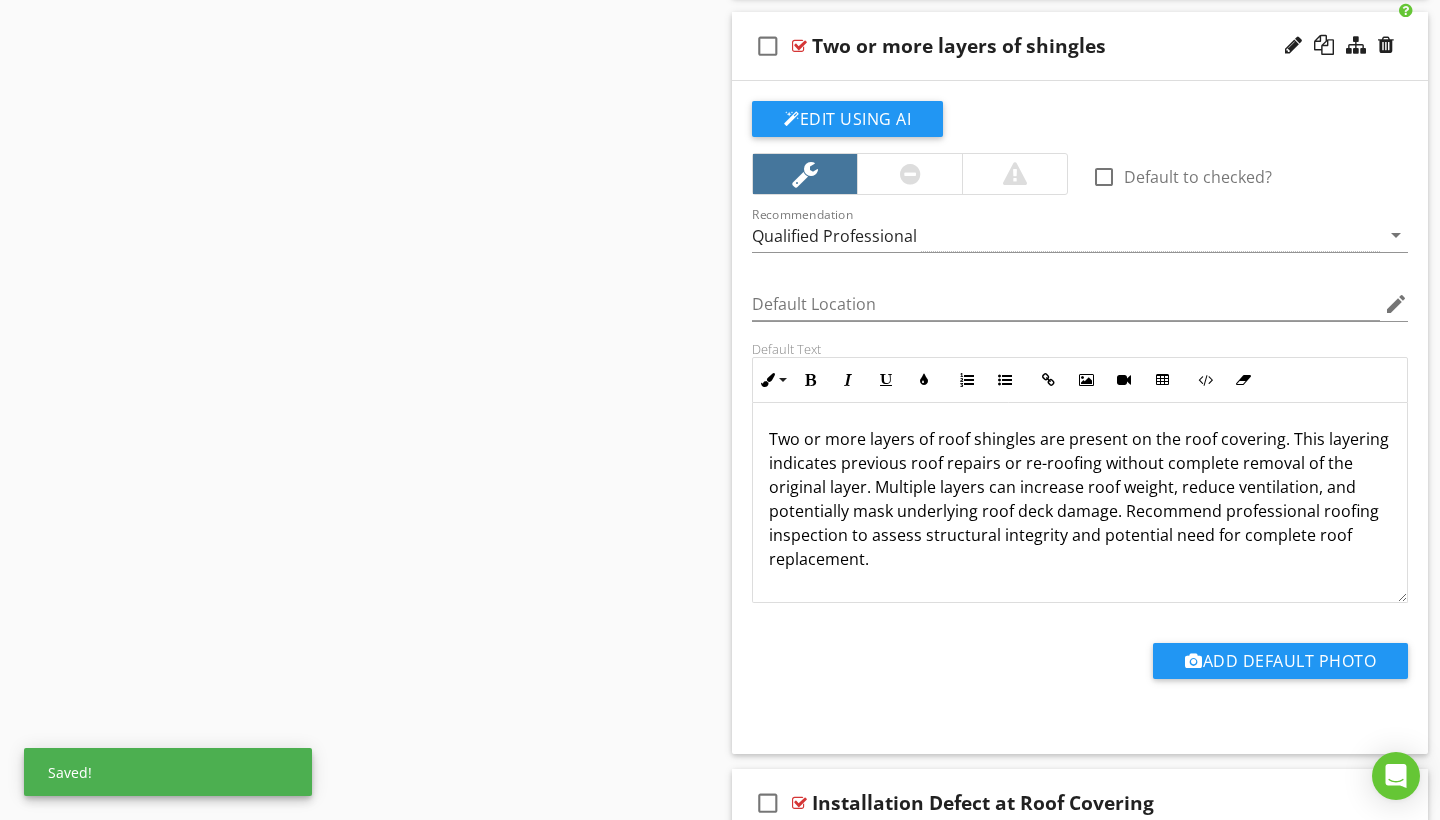 scroll, scrollTop: 2118, scrollLeft: 0, axis: vertical 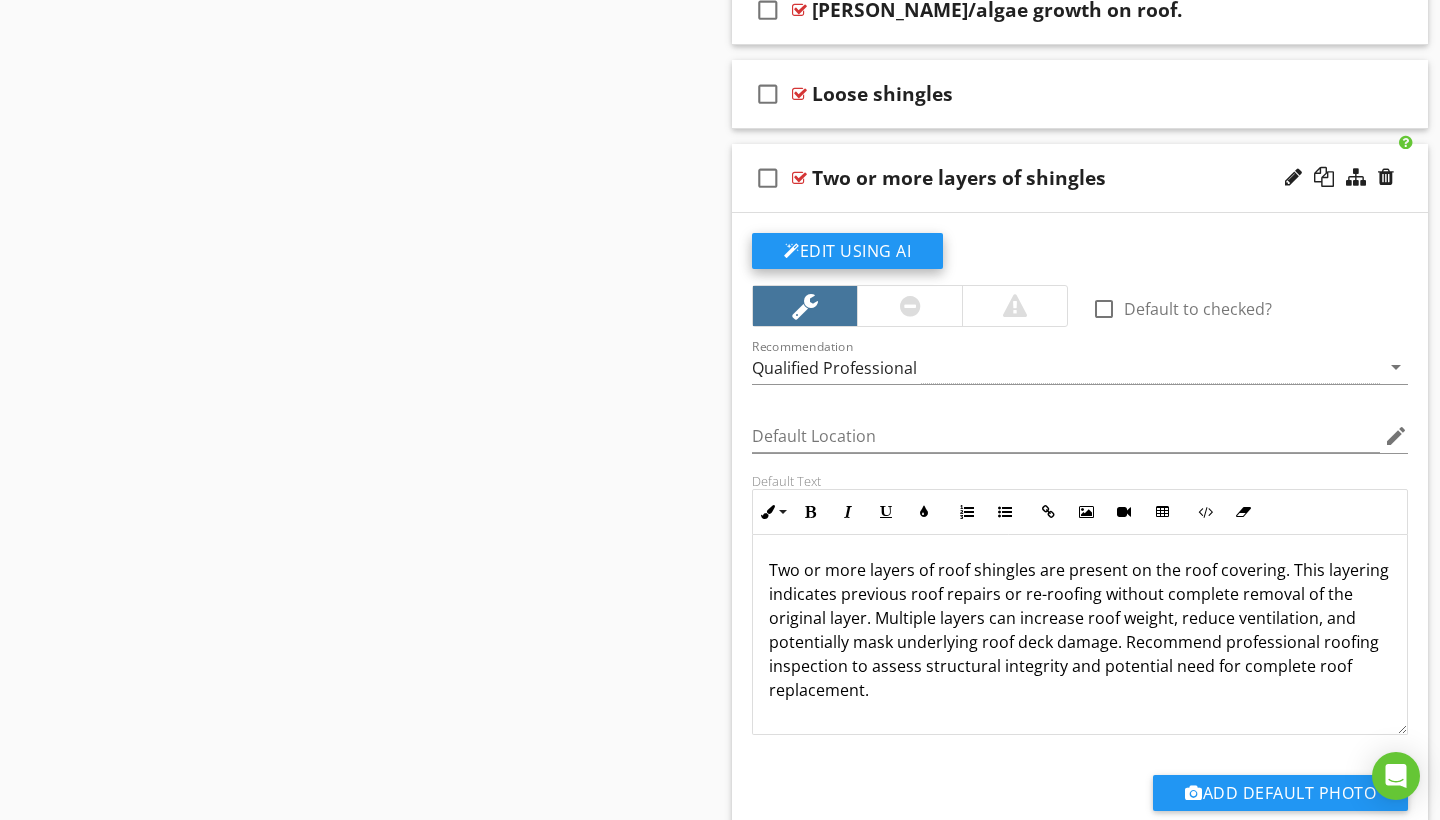 click on "Edit Using AI" at bounding box center [847, 251] 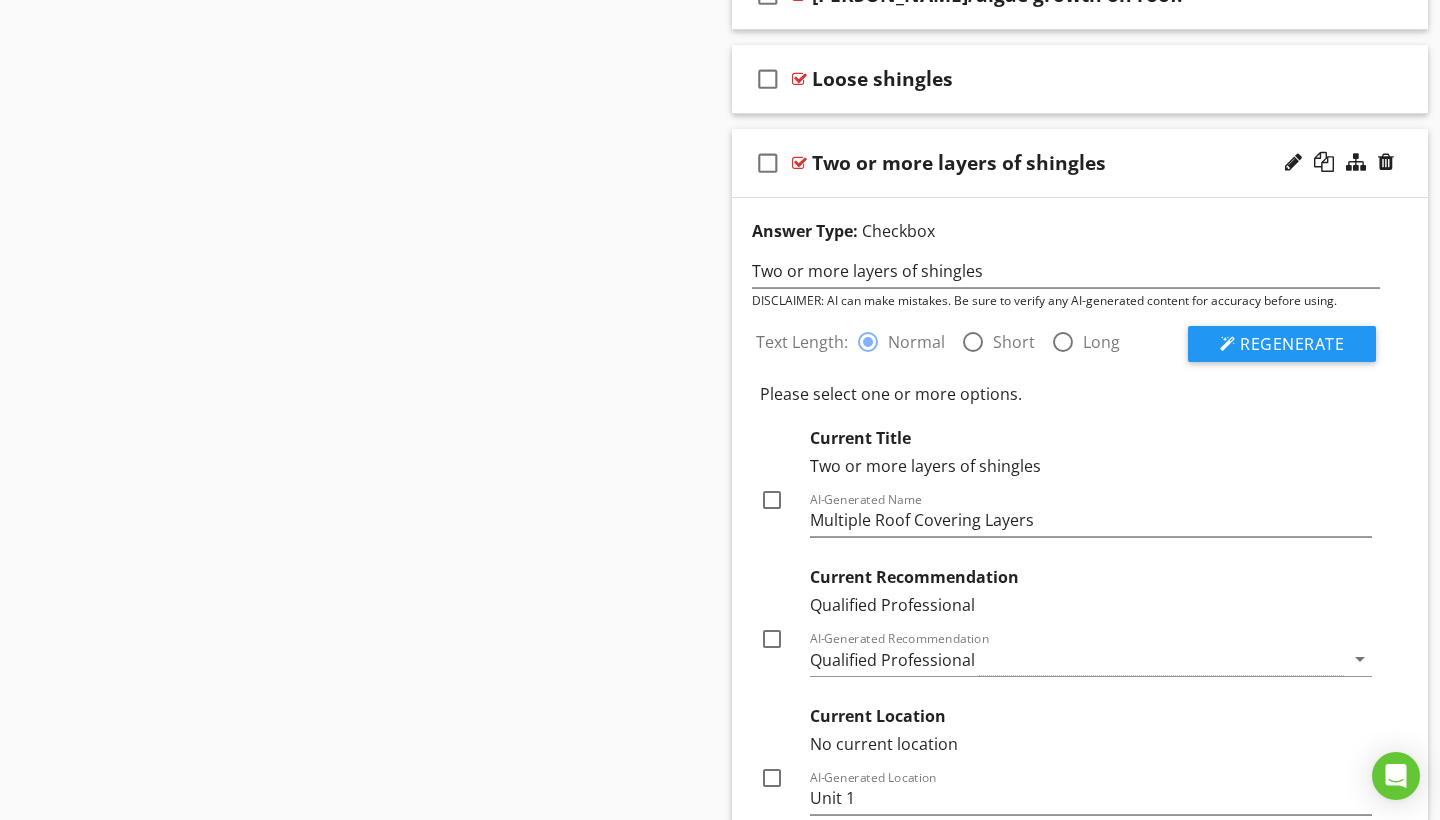 scroll, scrollTop: 2003, scrollLeft: 0, axis: vertical 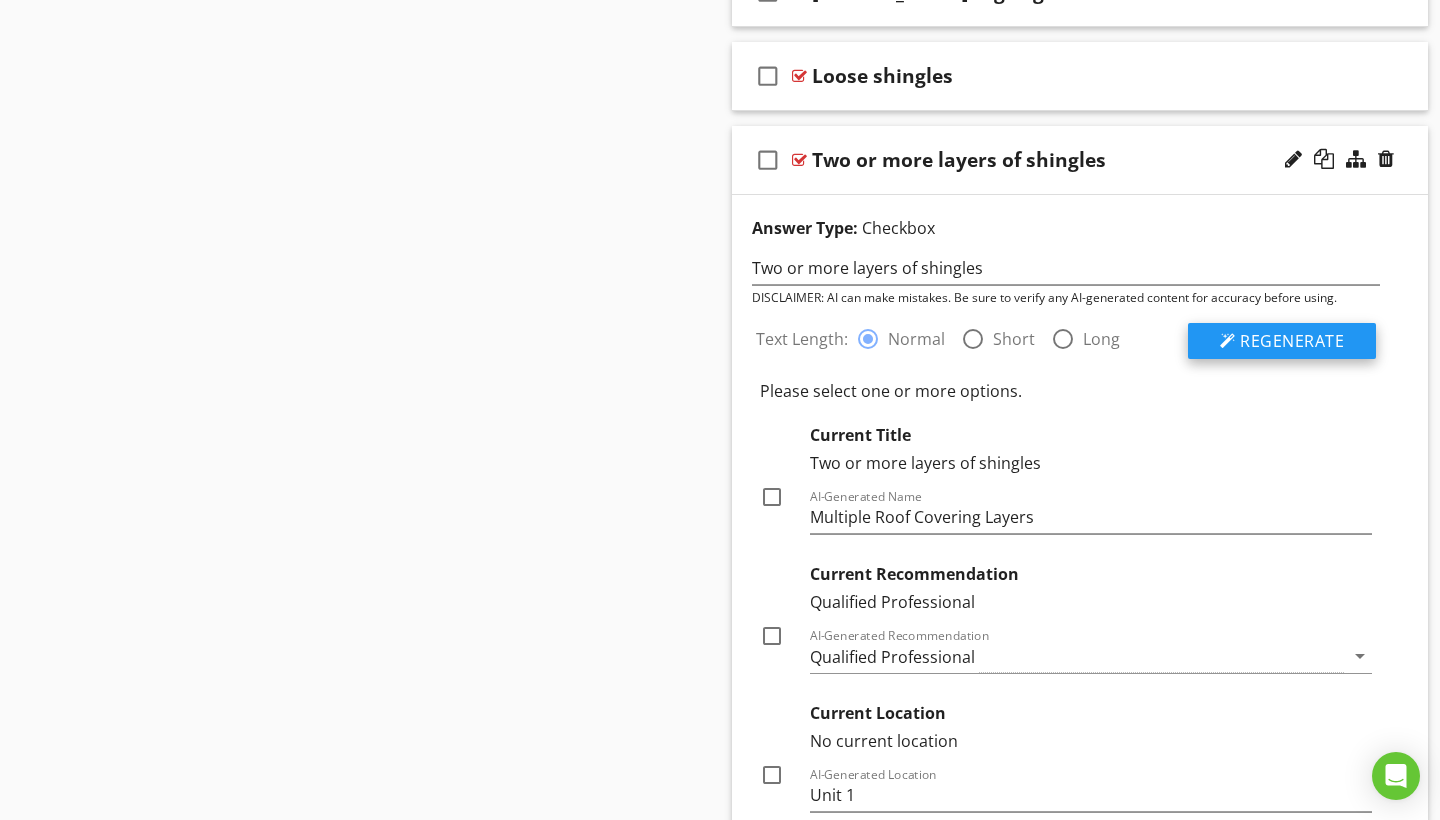 click on "Regenerate" at bounding box center [1292, 341] 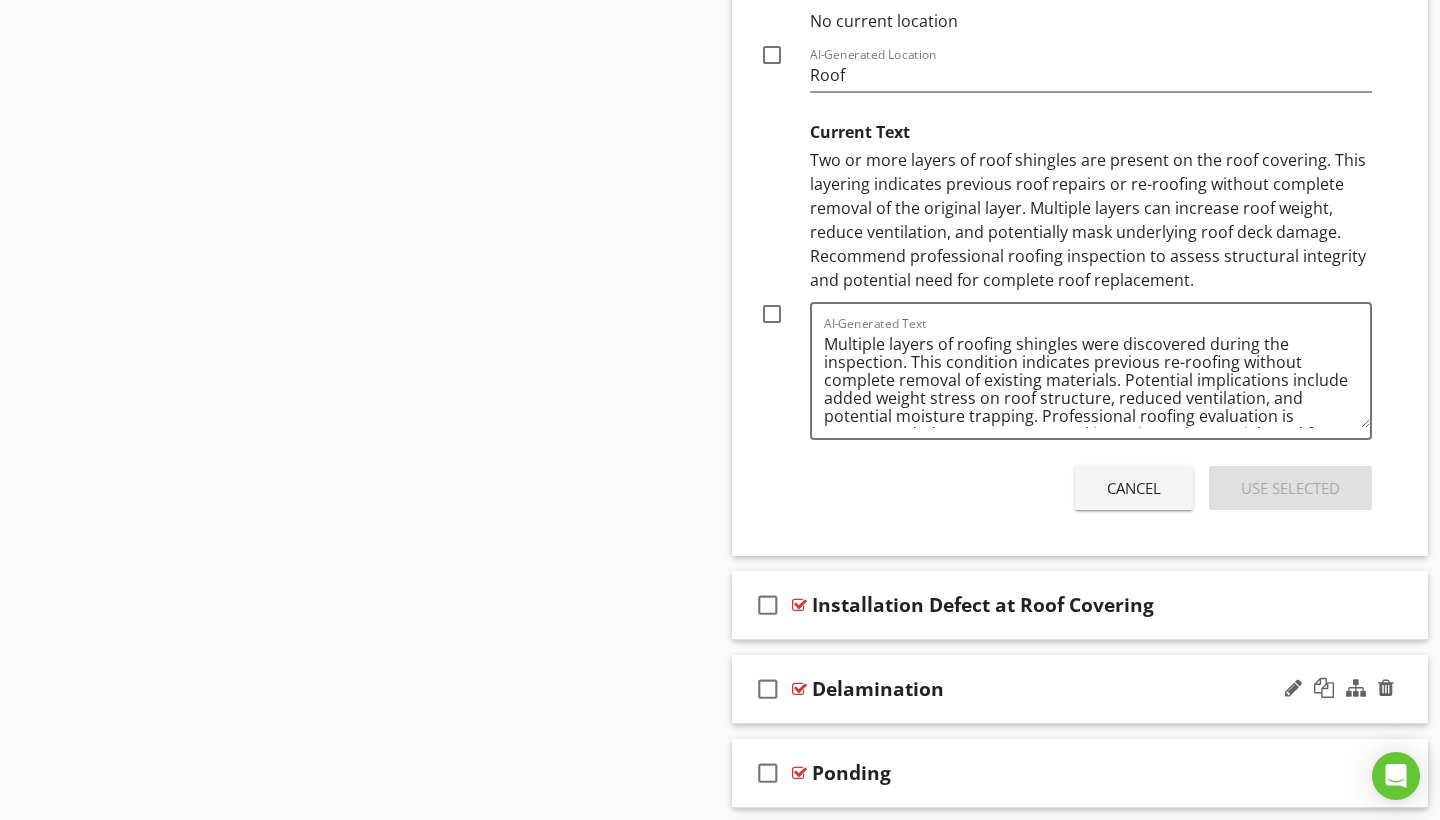 scroll, scrollTop: 2703, scrollLeft: 0, axis: vertical 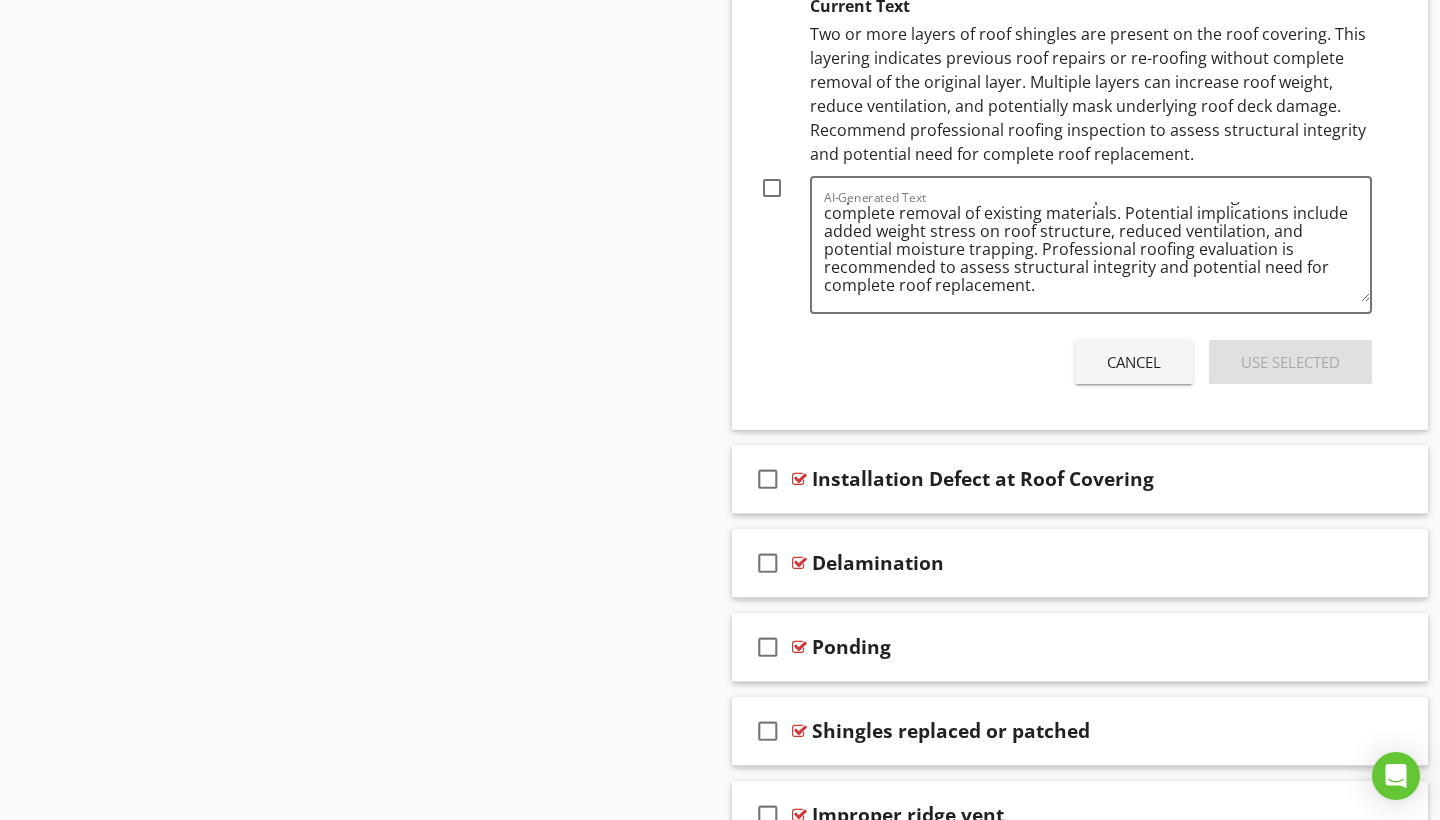 click on "Cancel" at bounding box center [1134, 362] 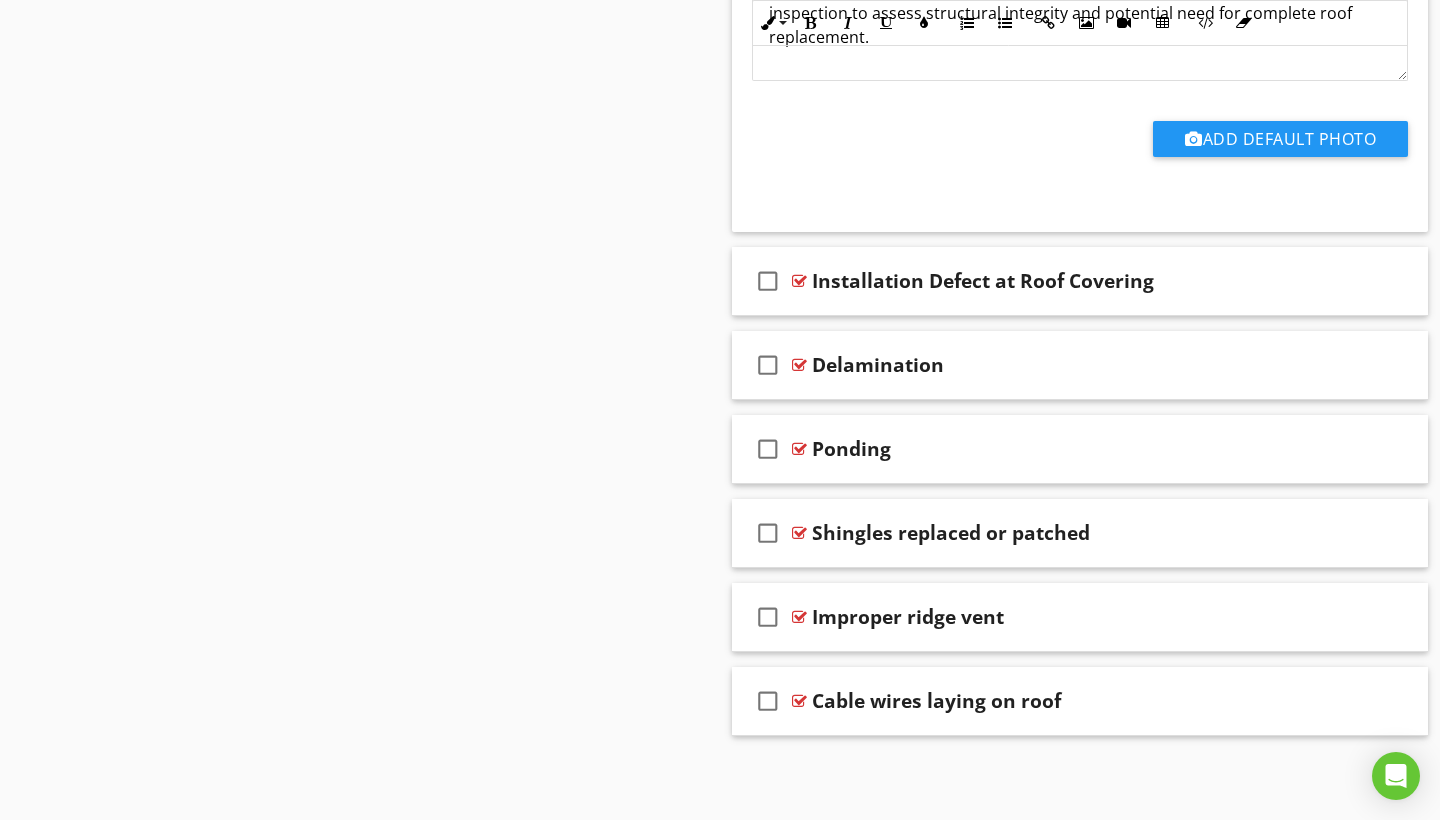 scroll, scrollTop: 2250, scrollLeft: 0, axis: vertical 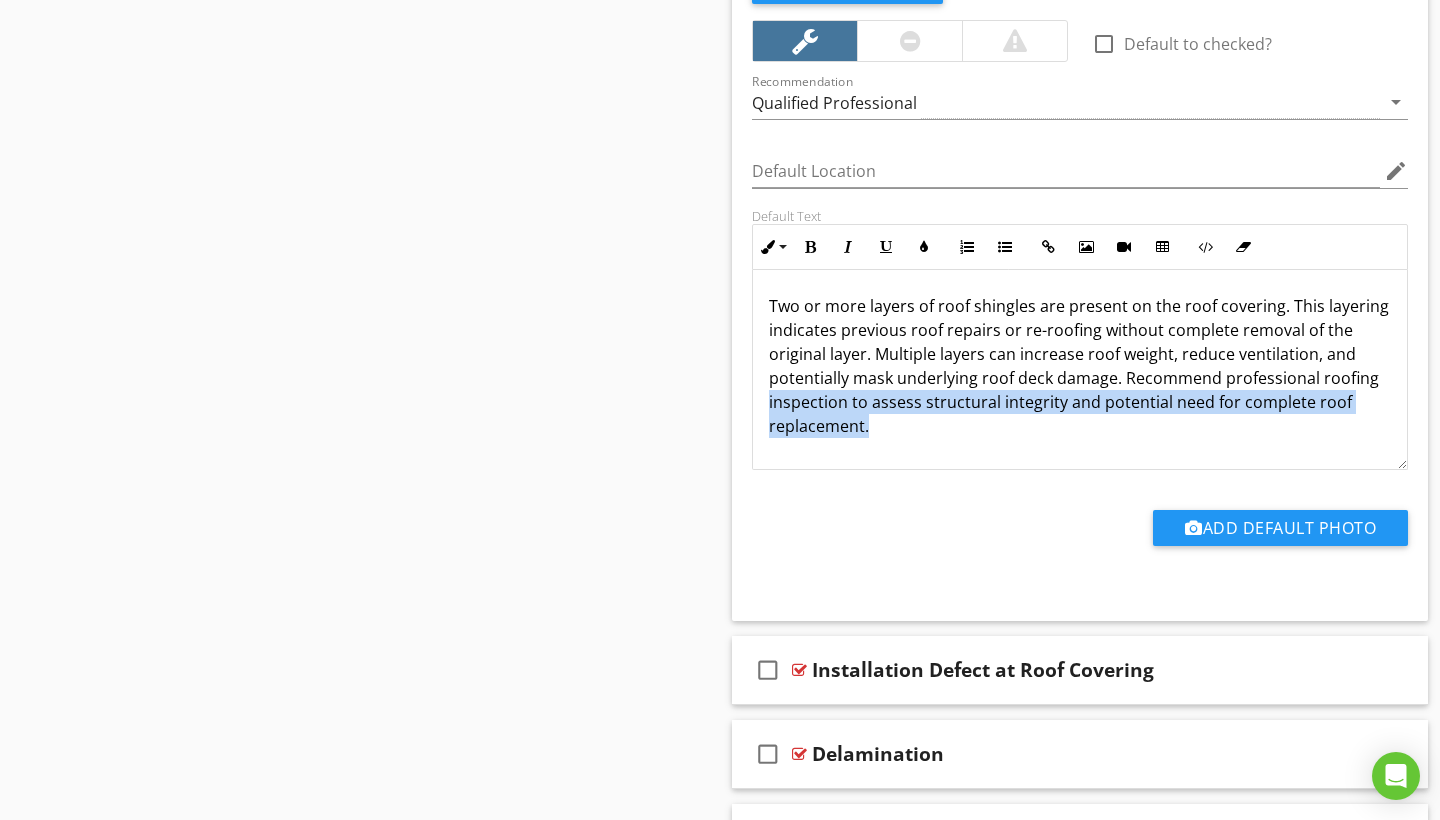 drag, startPoint x: 767, startPoint y: 396, endPoint x: 1037, endPoint y: 449, distance: 275.15268 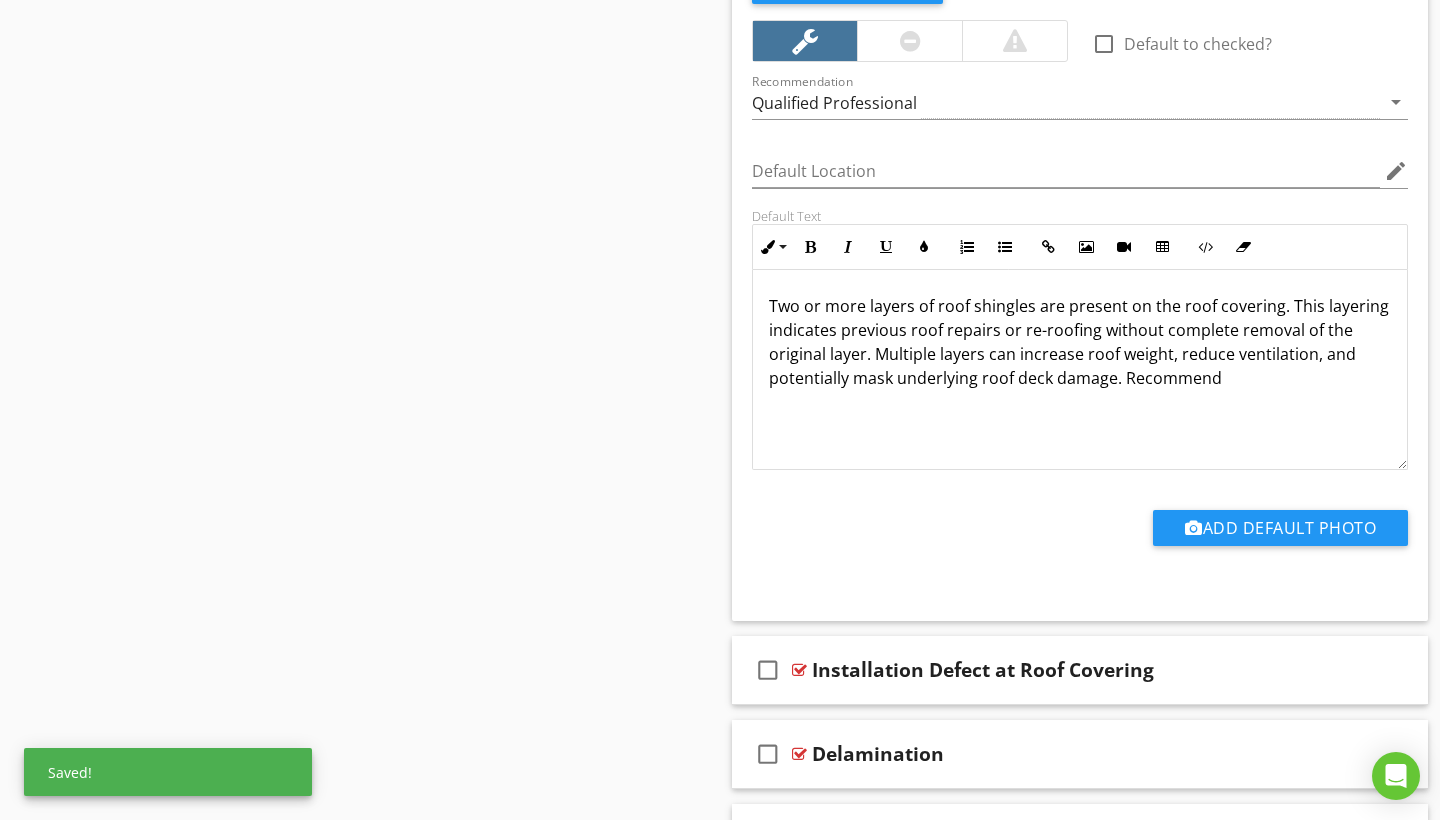 type 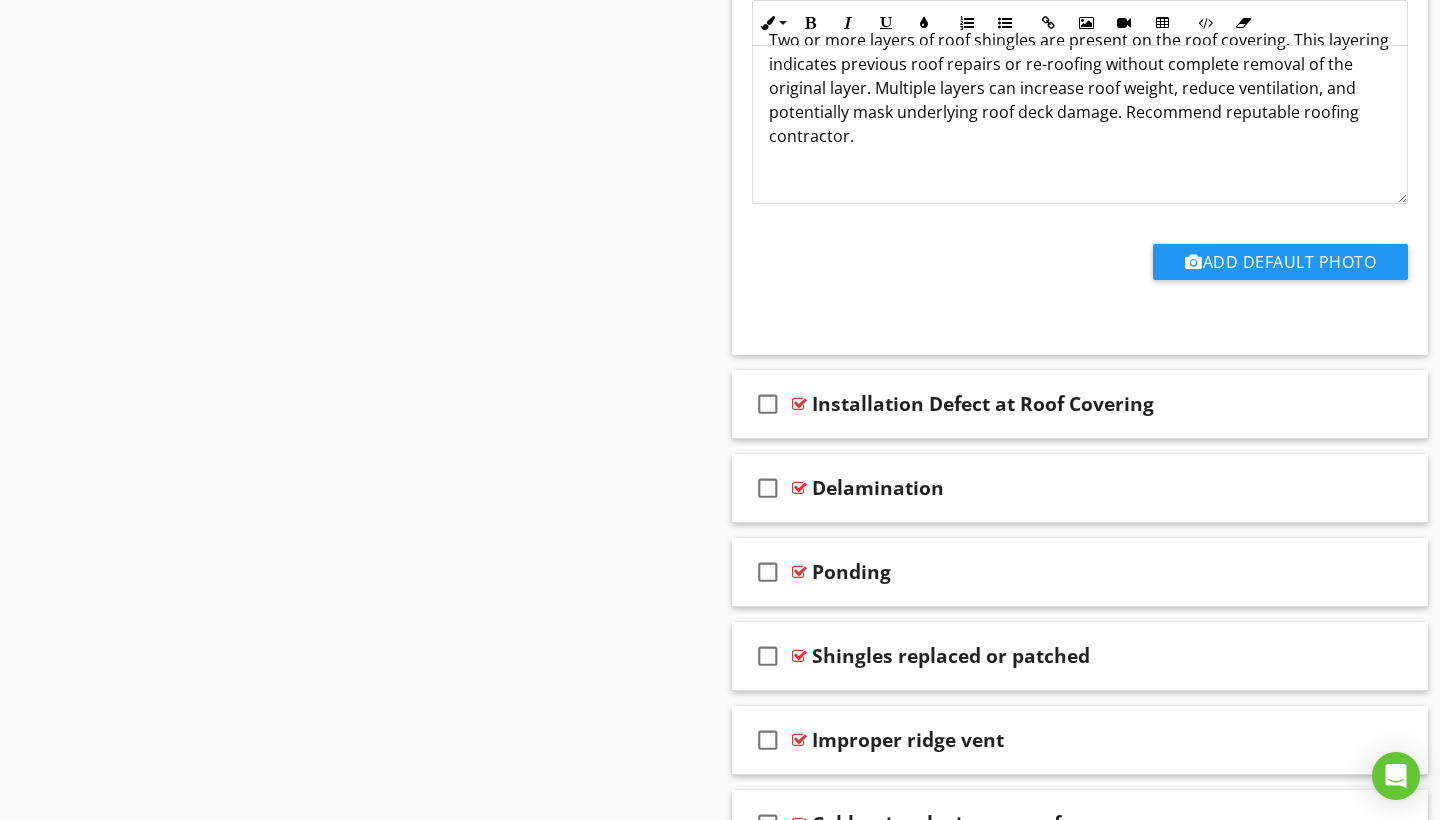 scroll, scrollTop: 2338, scrollLeft: 0, axis: vertical 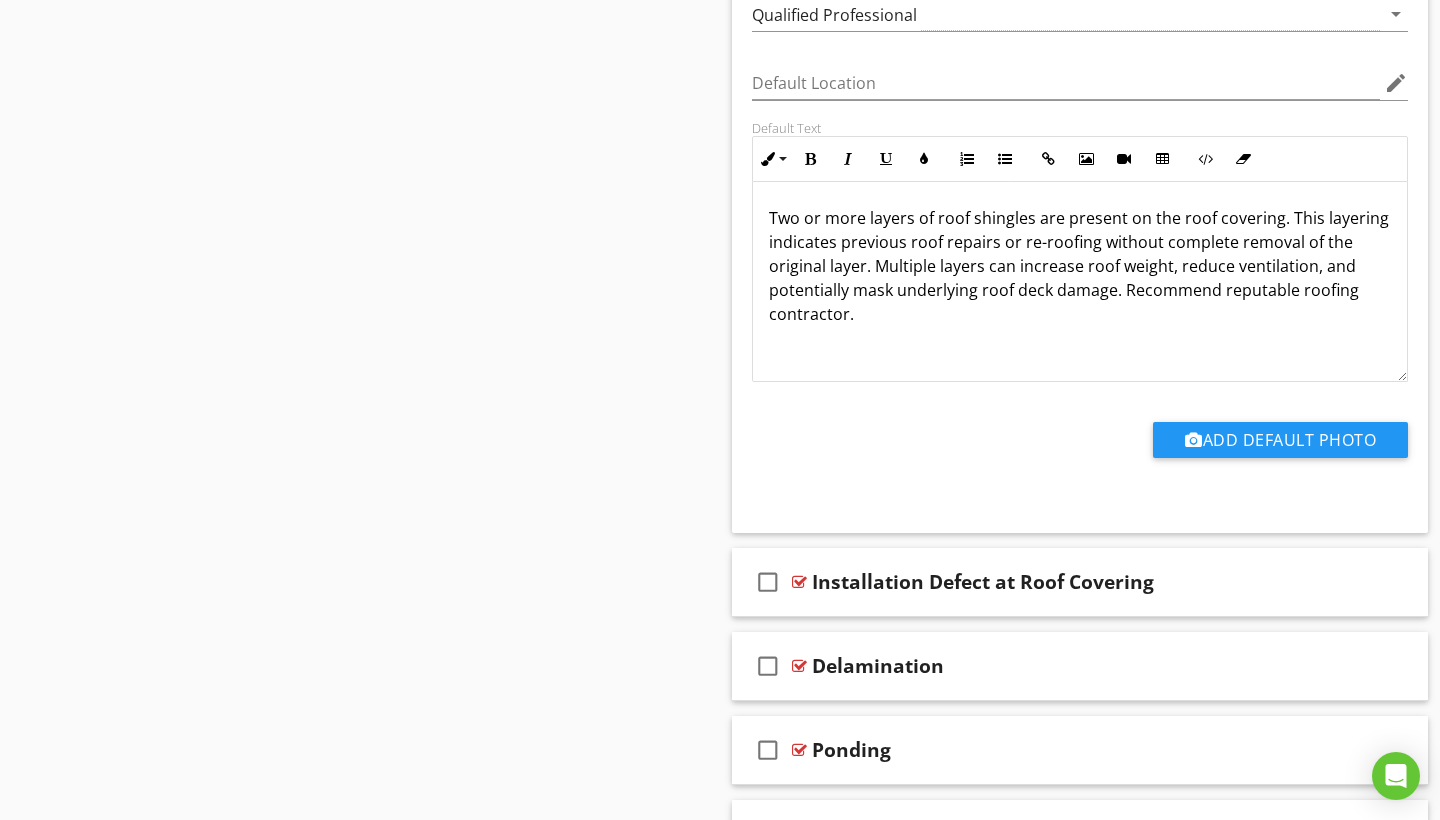 click on "Sections
Inspection Details           Roof           Exterior           Cooling           Basement, Foundation, Crawlspace & Structure           Heating           Plumbing           Electrical           Kitchen           Laundry           Bathrooms           Interior & Doors,Windows            Attic, Insulation & Ventilation           Garage           Detached garage           Shed
Section
Attachments
Attachment
Items
Roof Covering           Gutters & Downspouts           Flashing           Plumbing Vent Pipes            Chimney           Flue Gas Vent Pipes           Skylight
Item
Comments
New
Informational   check_box_outline_blank     Select All       check_box_outline_blank
Type of Roof-Covering Described
check_box_outline_blank" at bounding box center [720, -519] 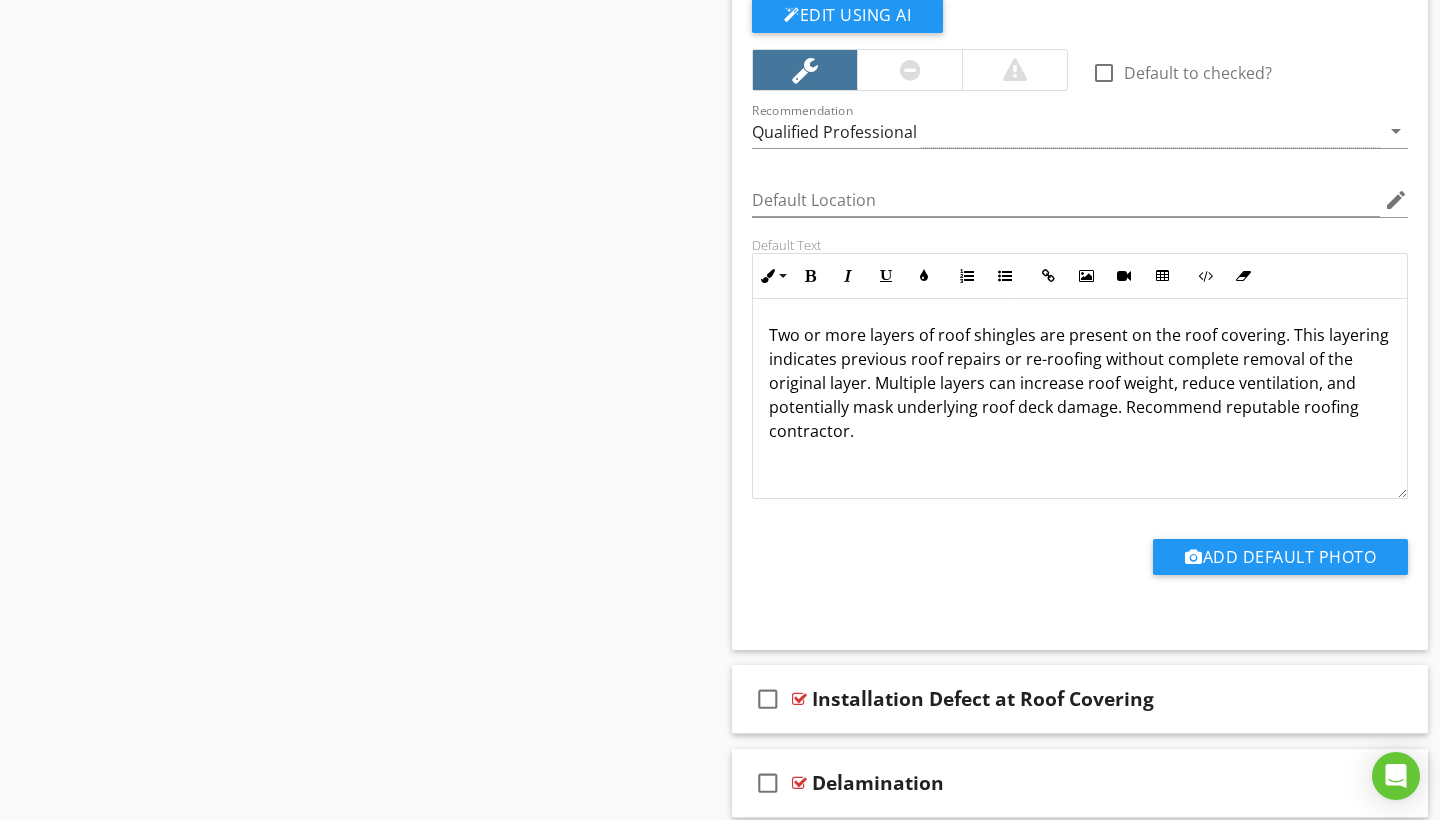scroll, scrollTop: 2220, scrollLeft: 0, axis: vertical 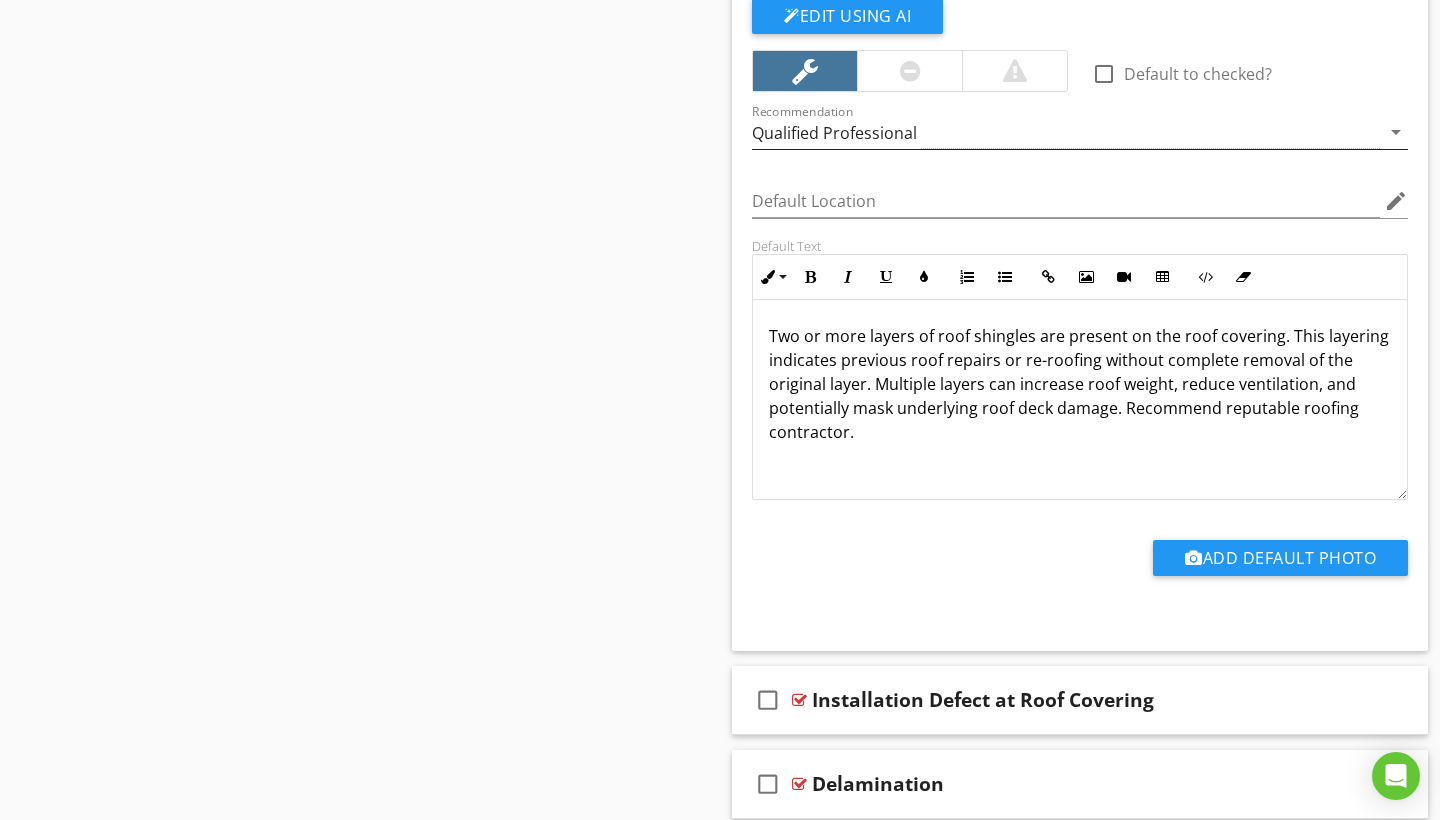 click on "arrow_drop_down" at bounding box center (1396, 132) 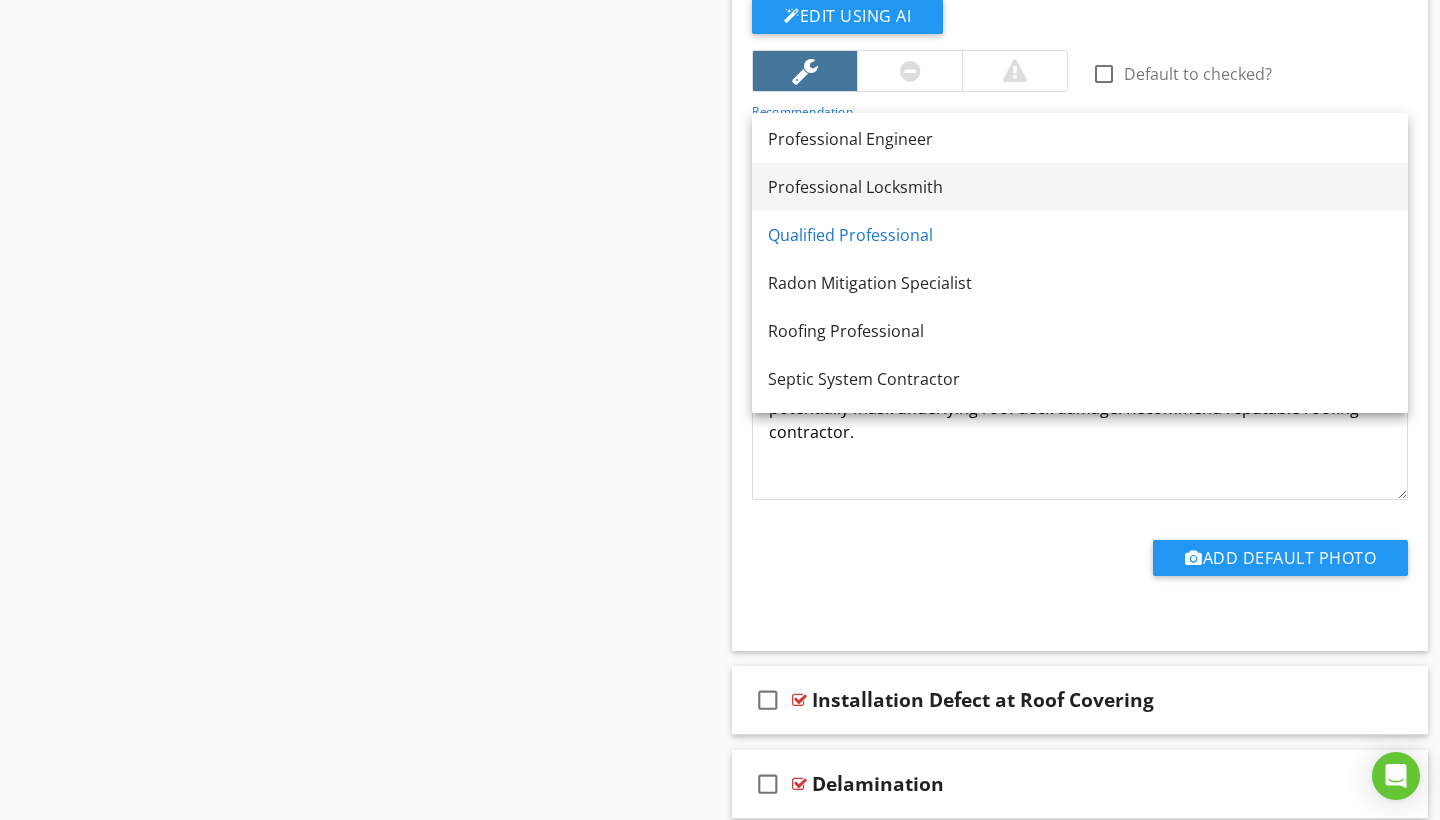 scroll, scrollTop: 2208, scrollLeft: 0, axis: vertical 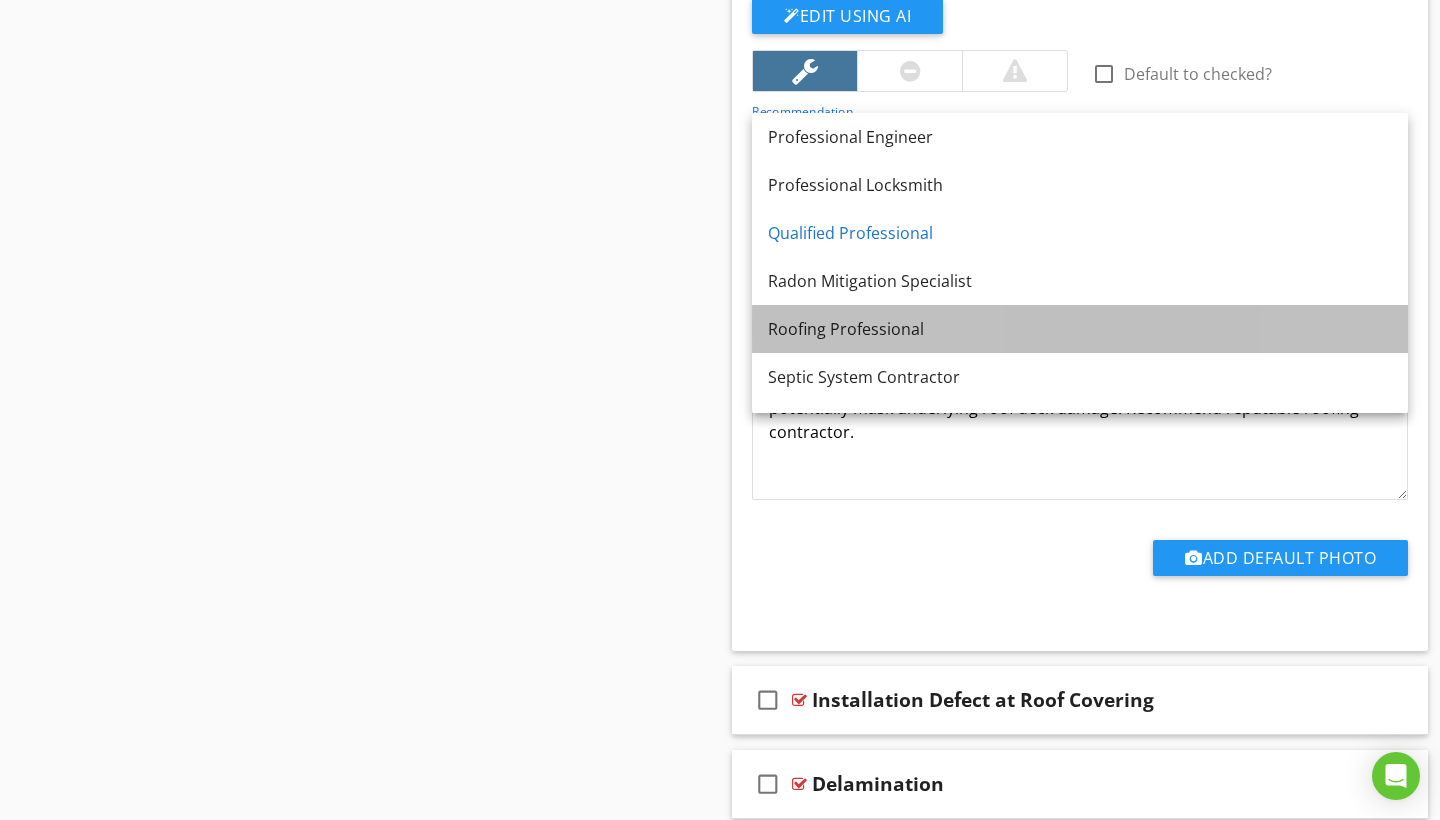 click on "Roofing Professional" at bounding box center [1080, 329] 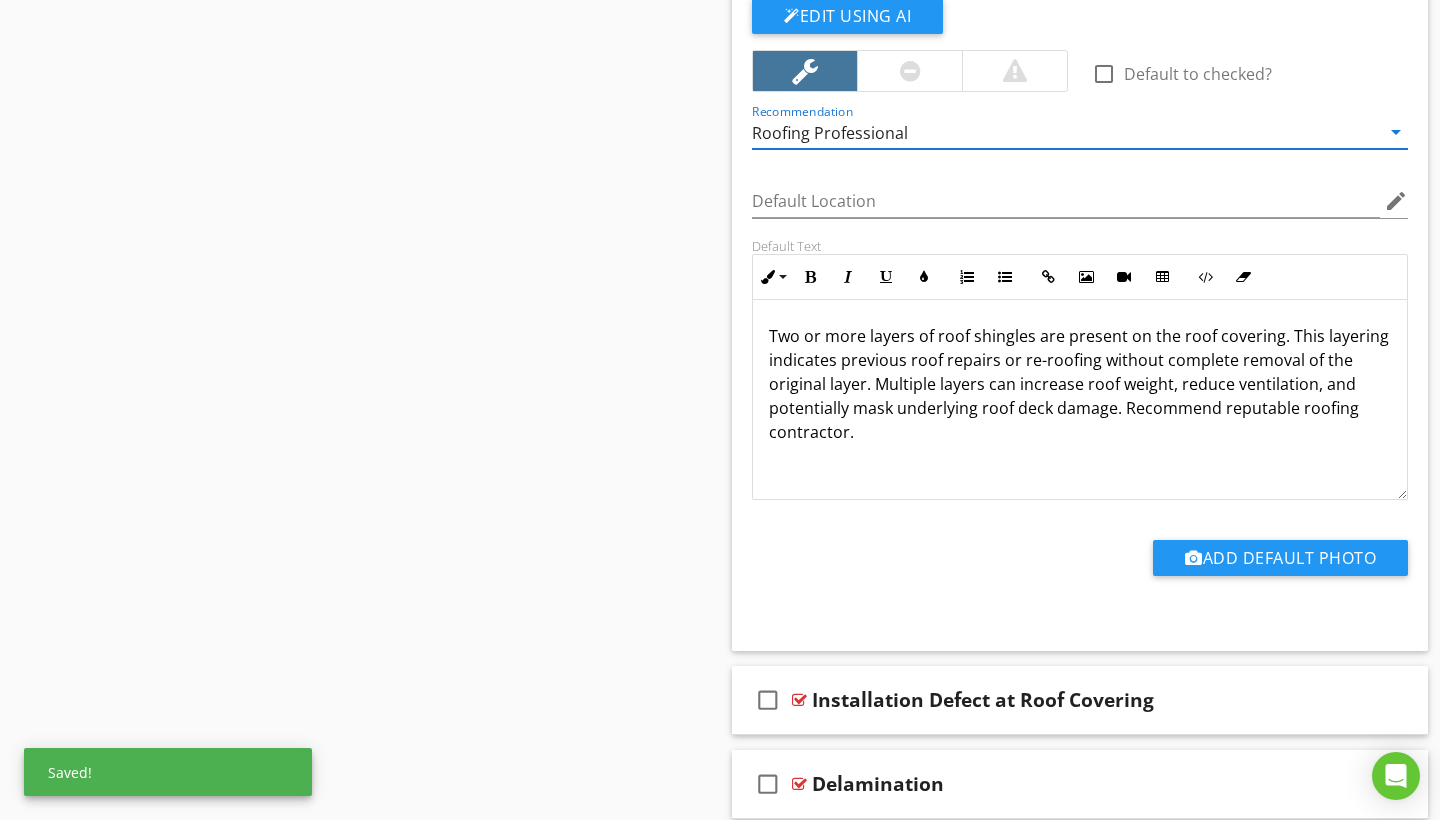 drag, startPoint x: 761, startPoint y: 332, endPoint x: 848, endPoint y: 440, distance: 138.68309 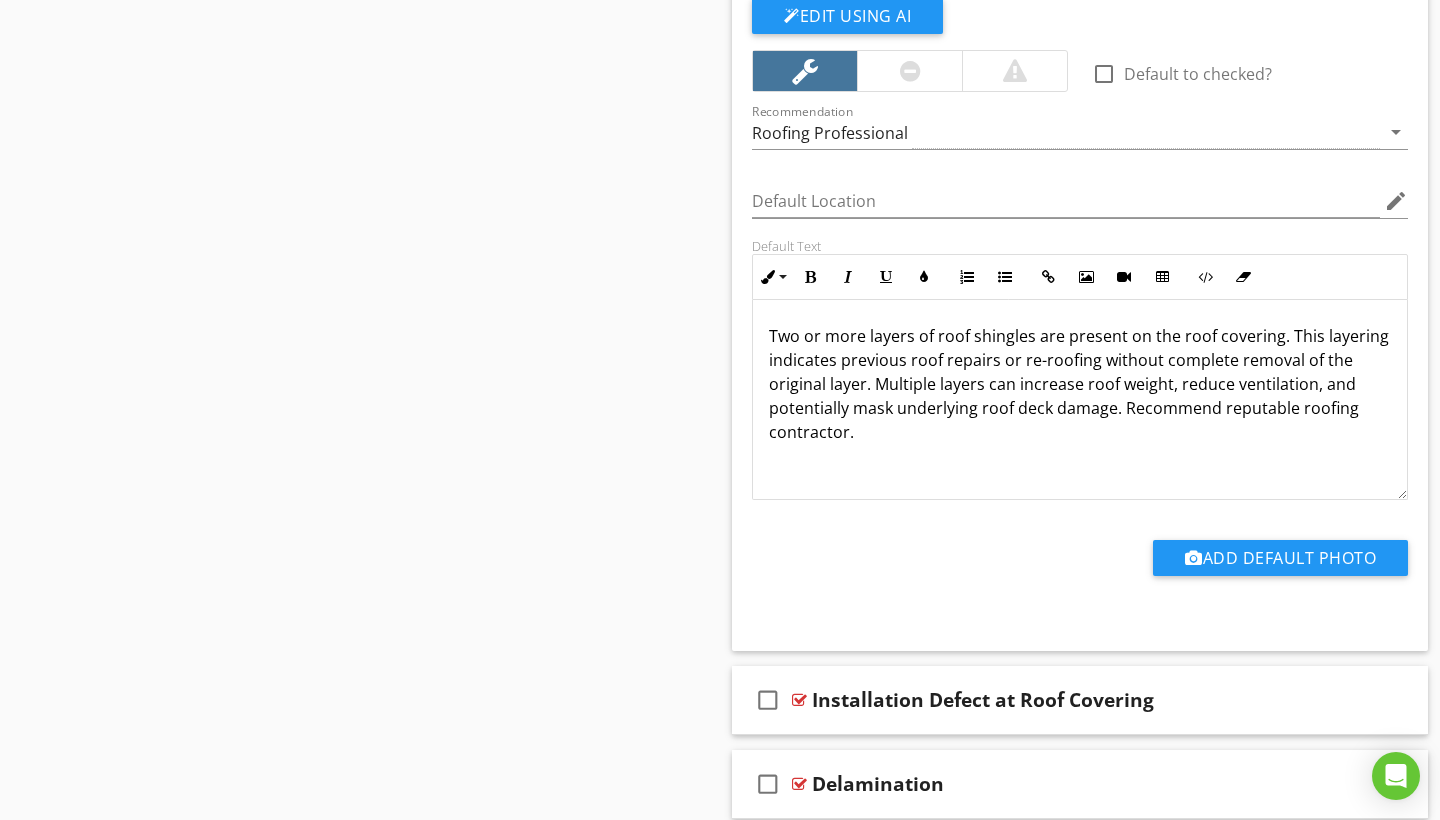 copy on "Two or more layers of roof shingles are present on the roof covering. This layering indicates previous roof repairs or re-roofing without complete removal of the original layer. Multiple layers can increase roof weight, reduce ventilation, and potentially mask underlying roof deck damage. Recommend reputable roofing contractor." 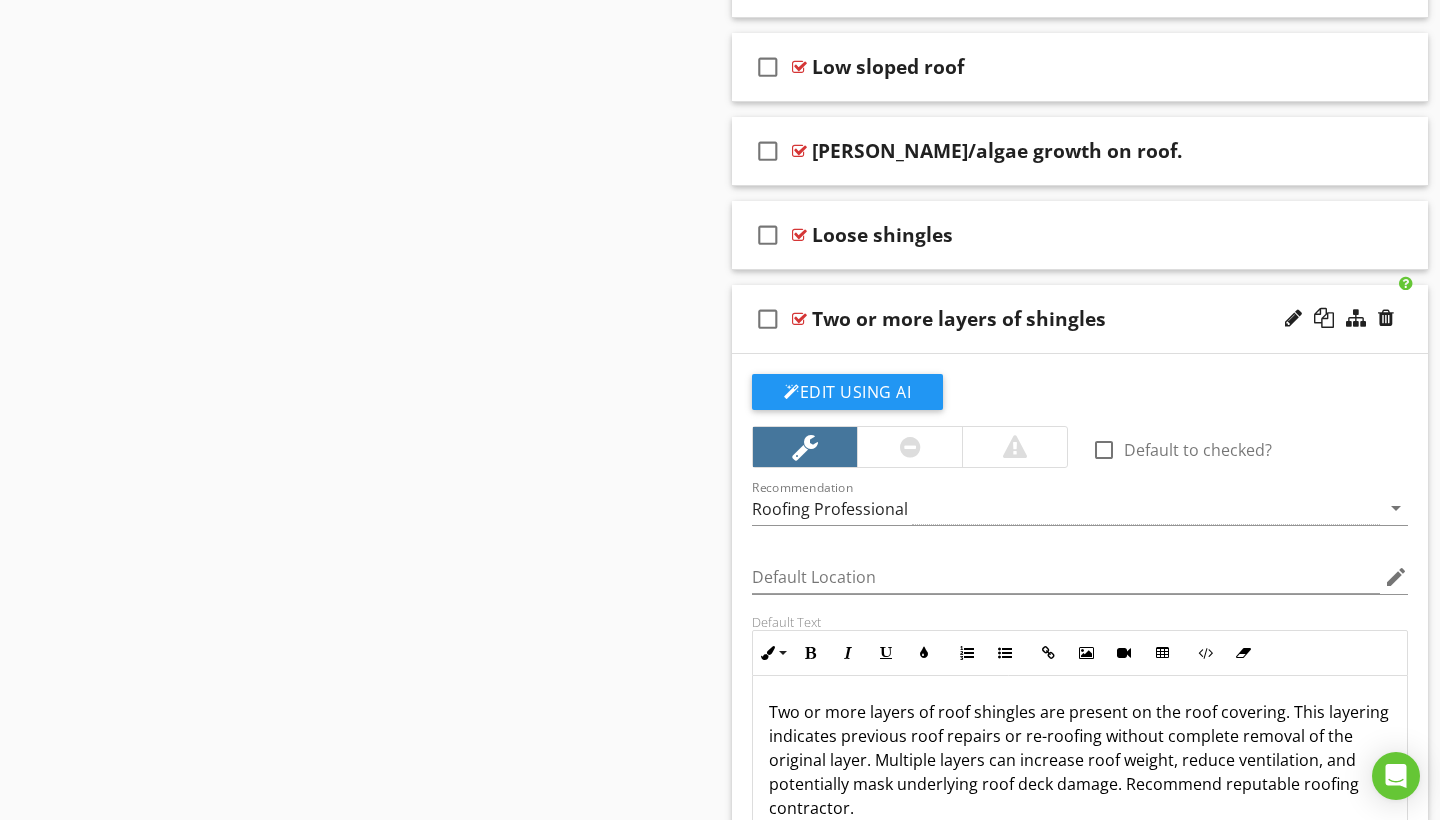 scroll, scrollTop: 1841, scrollLeft: 0, axis: vertical 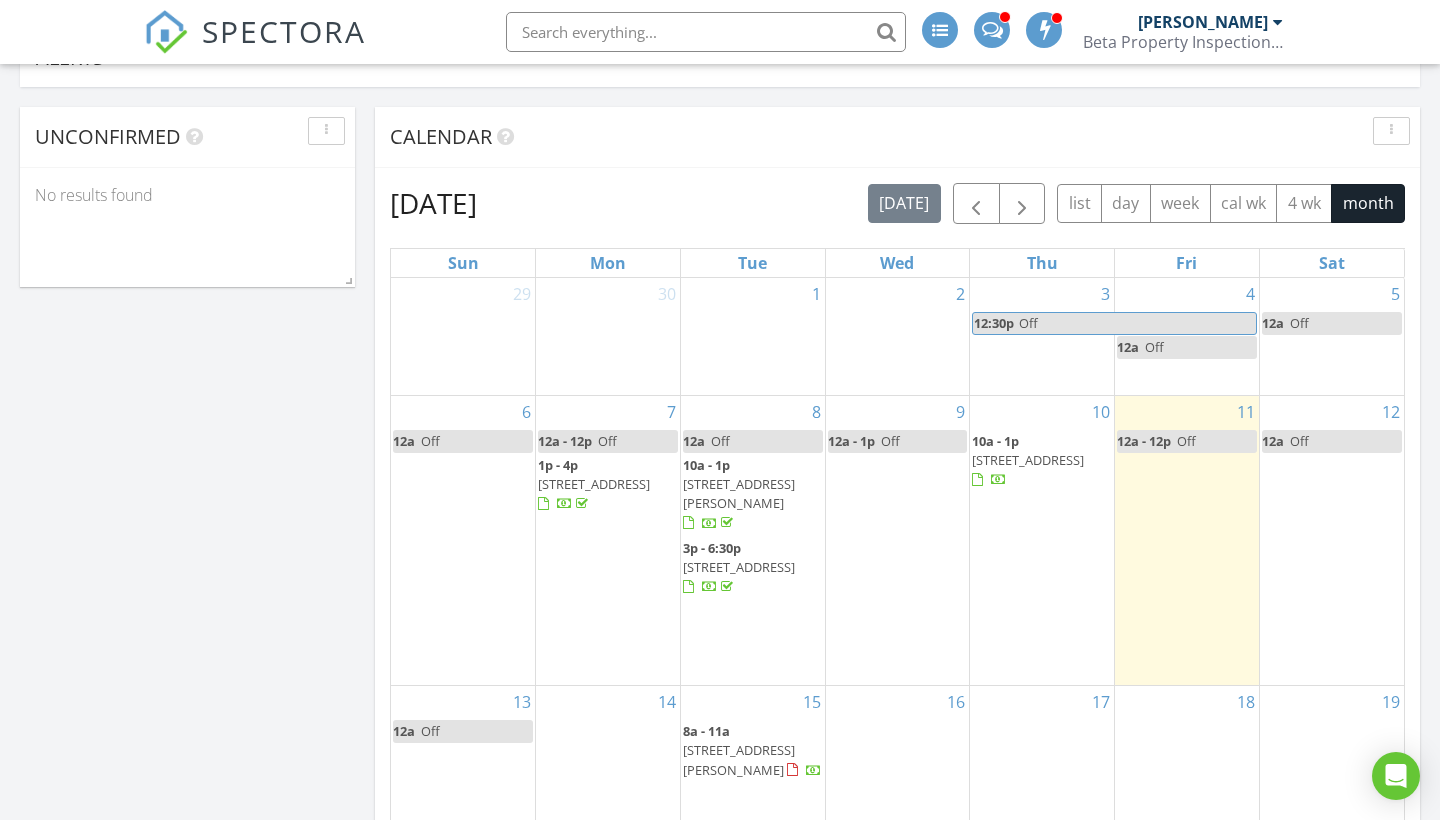 click on "[STREET_ADDRESS]" at bounding box center (739, 567) 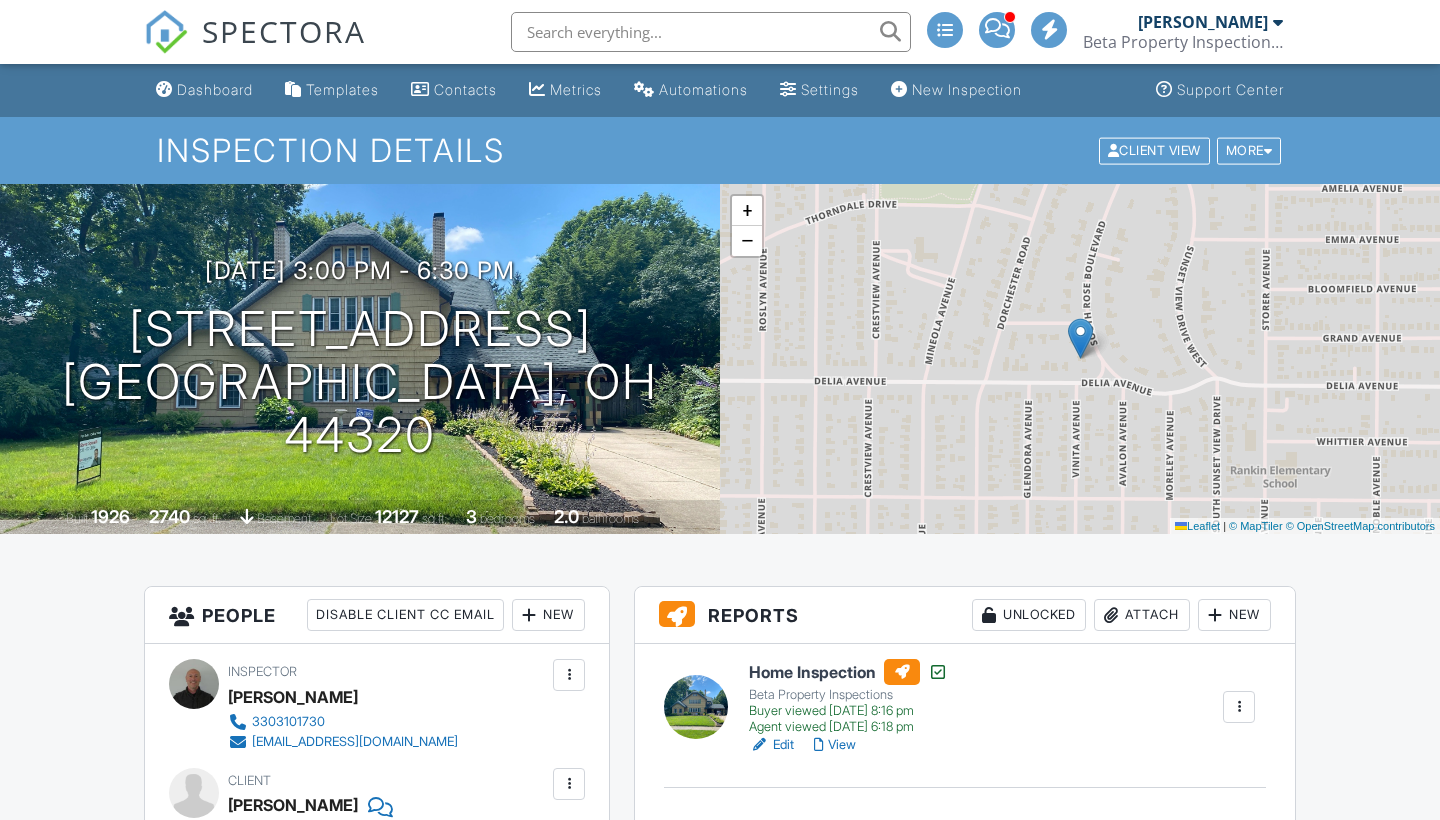 scroll, scrollTop: 0, scrollLeft: 0, axis: both 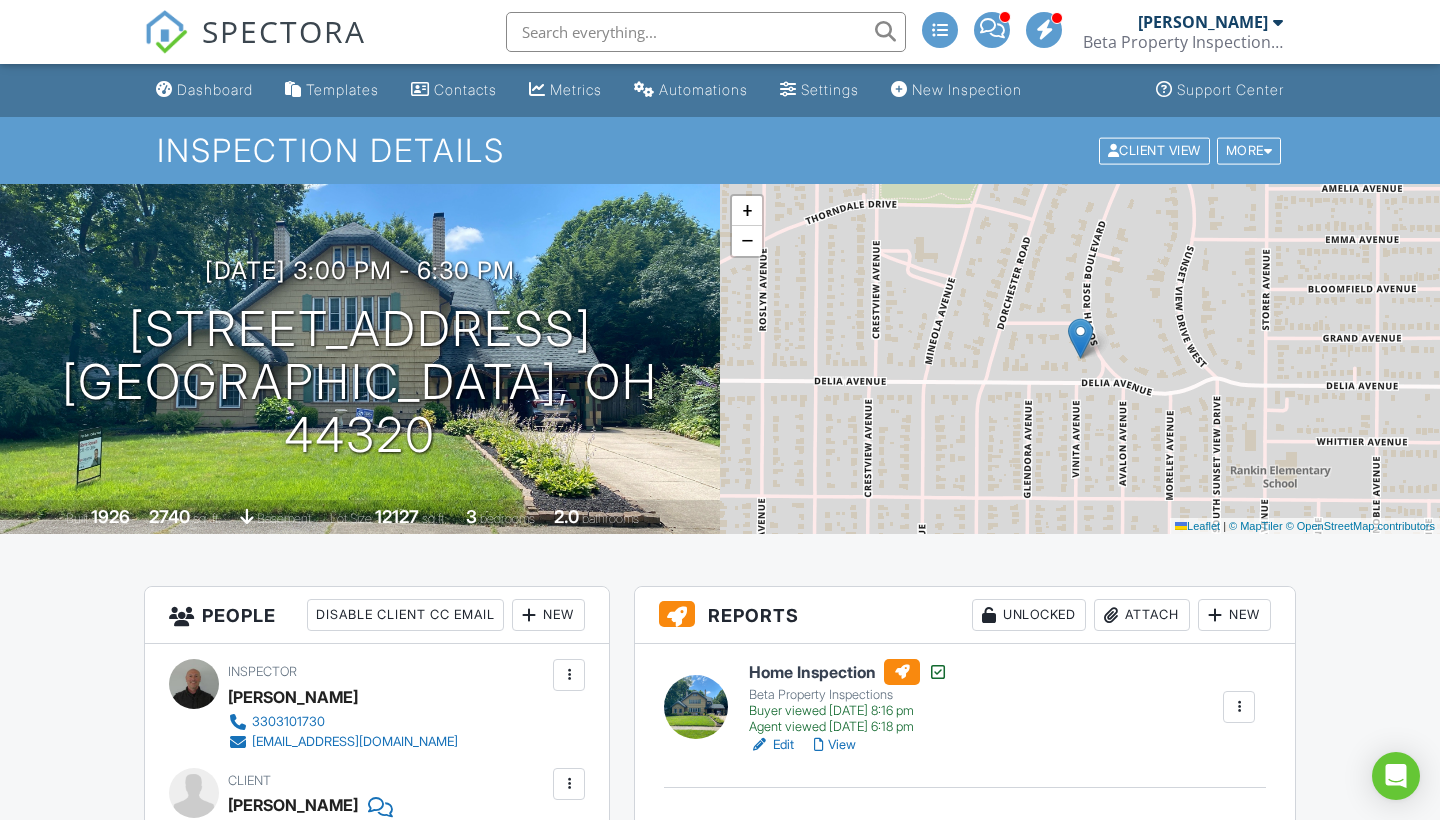 click on "Home Inspection" at bounding box center [848, 672] 